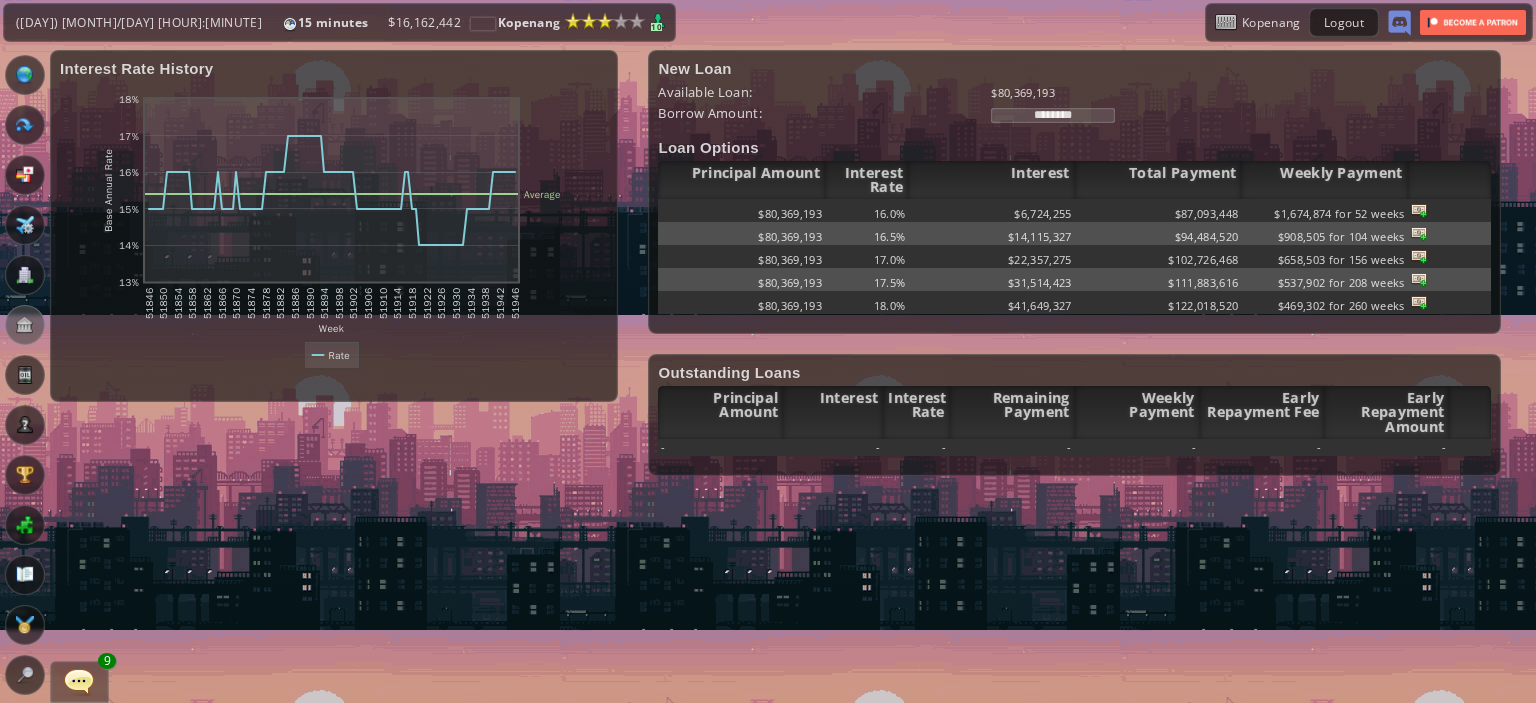 scroll, scrollTop: 0, scrollLeft: 0, axis: both 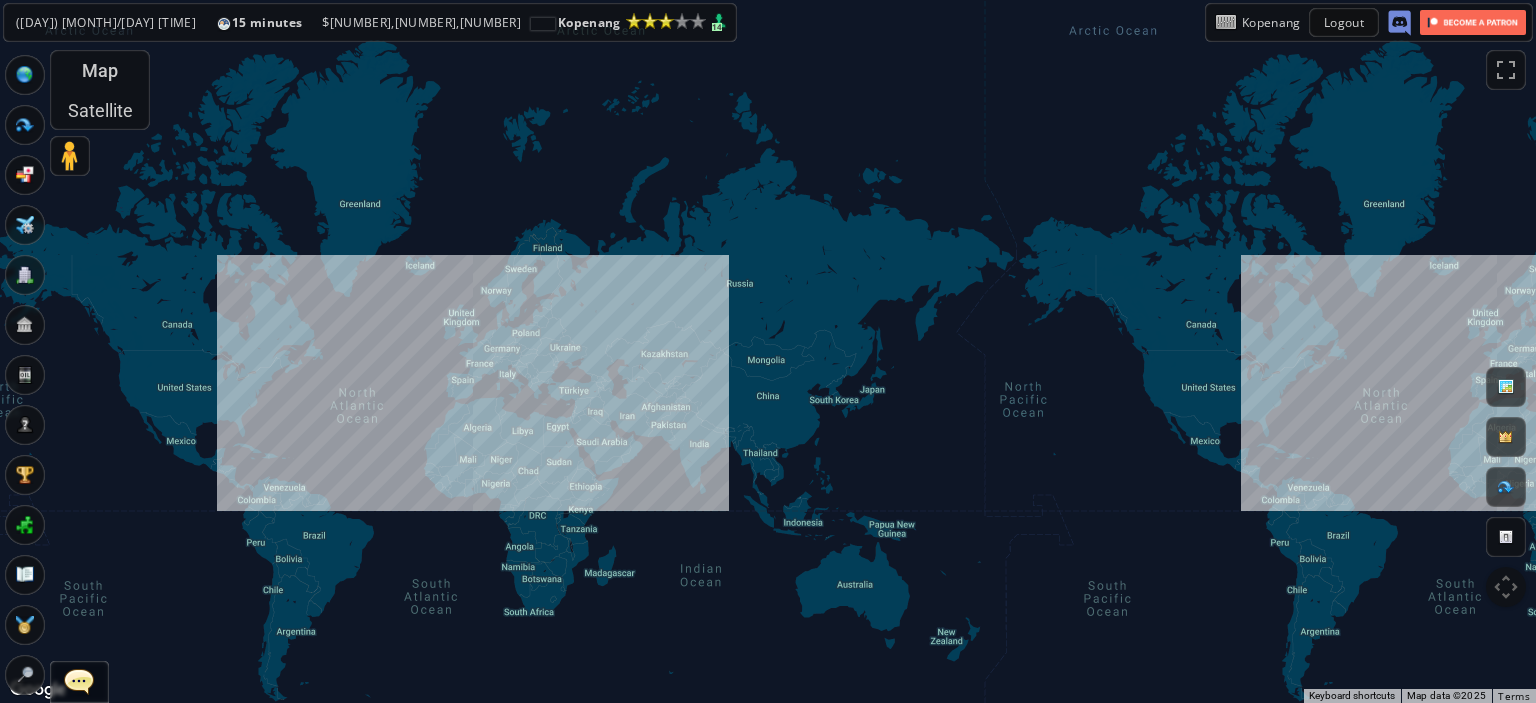 drag, startPoint x: 825, startPoint y: 367, endPoint x: 960, endPoint y: 490, distance: 182.63077 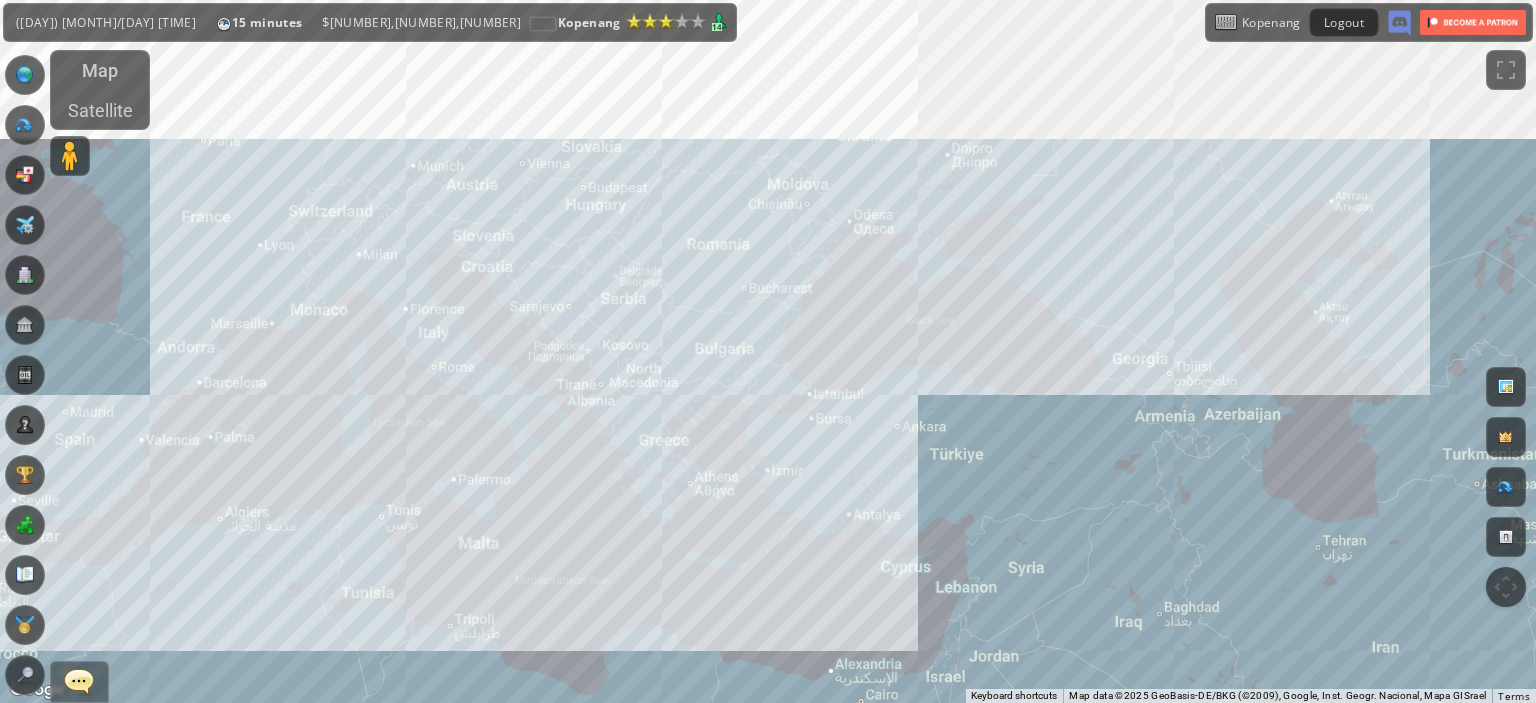 drag, startPoint x: 589, startPoint y: 199, endPoint x: 665, endPoint y: 565, distance: 373.80743 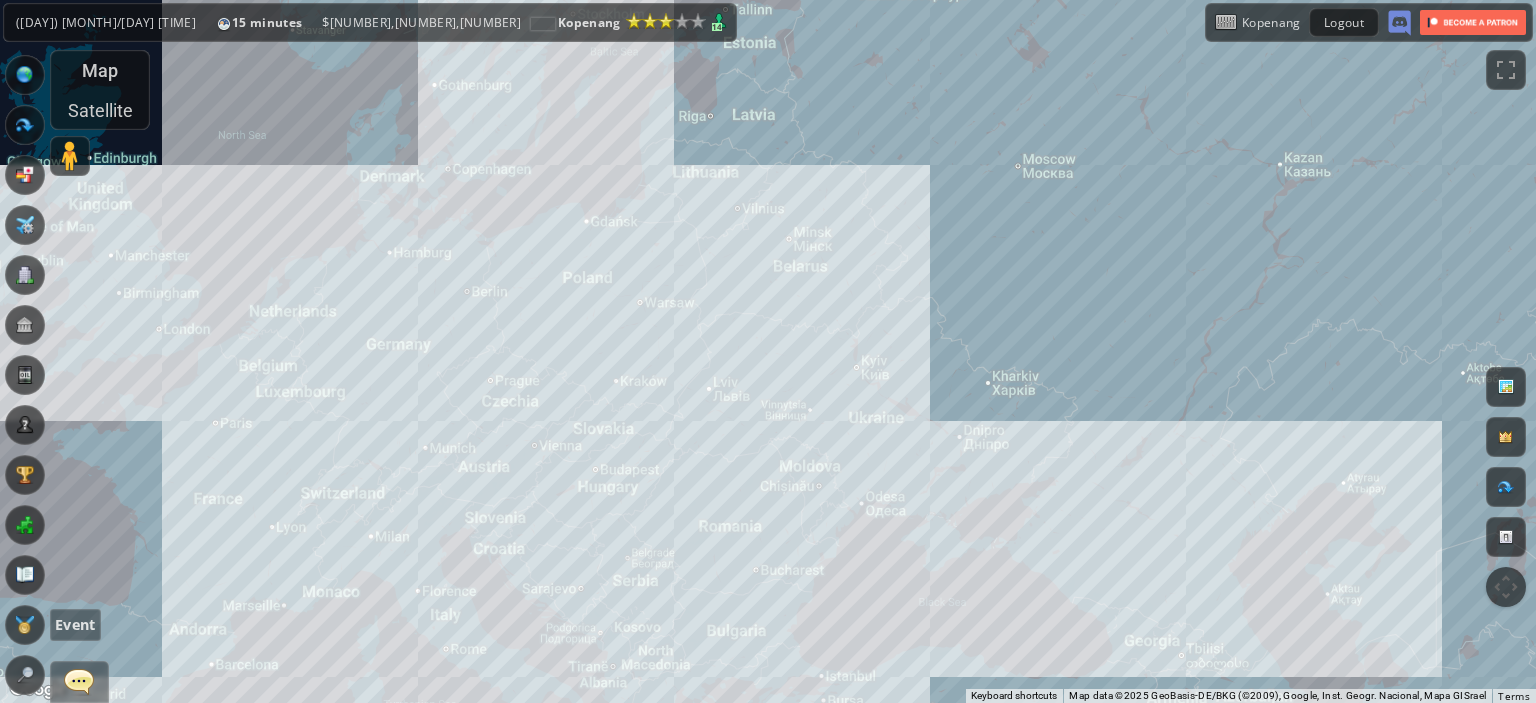 click at bounding box center [25, 625] 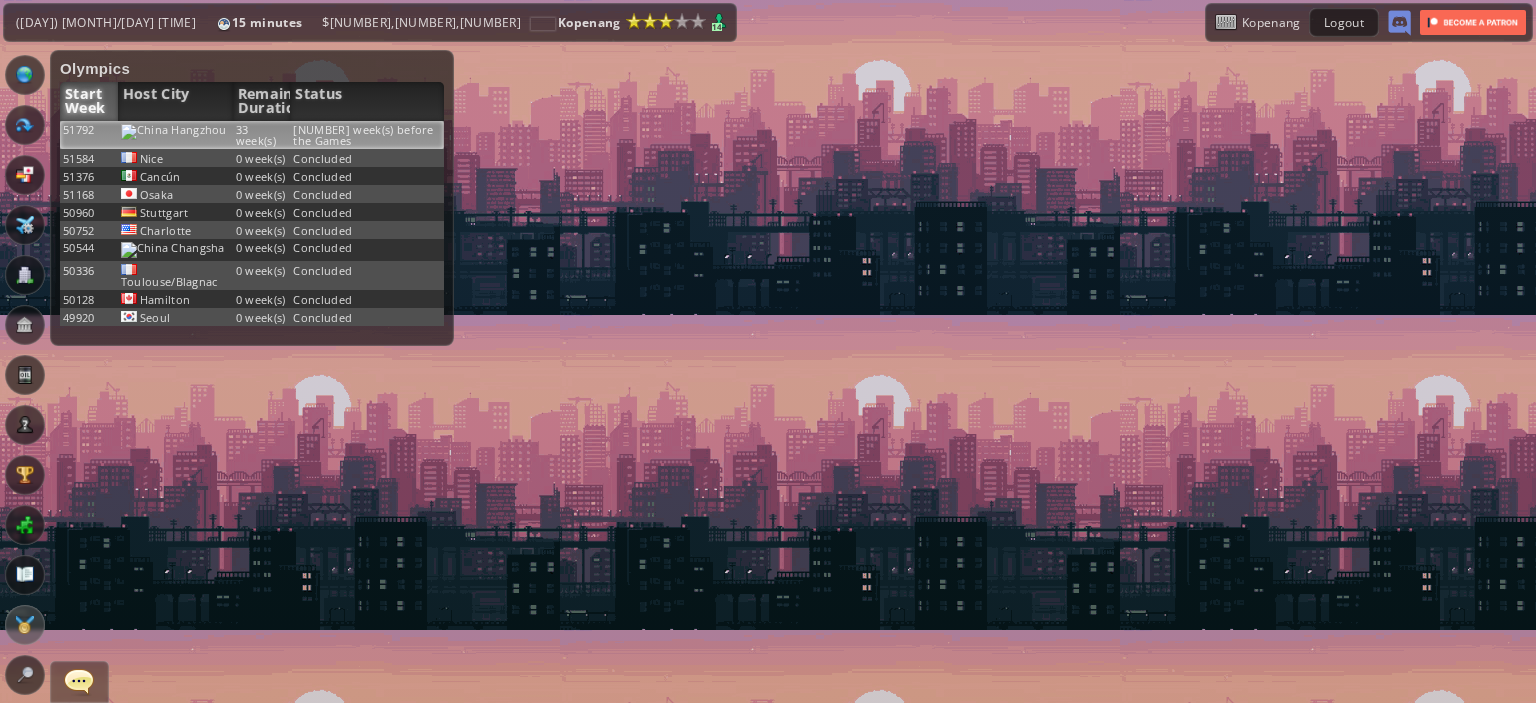 click on "33 week(s)" at bounding box center [262, 135] 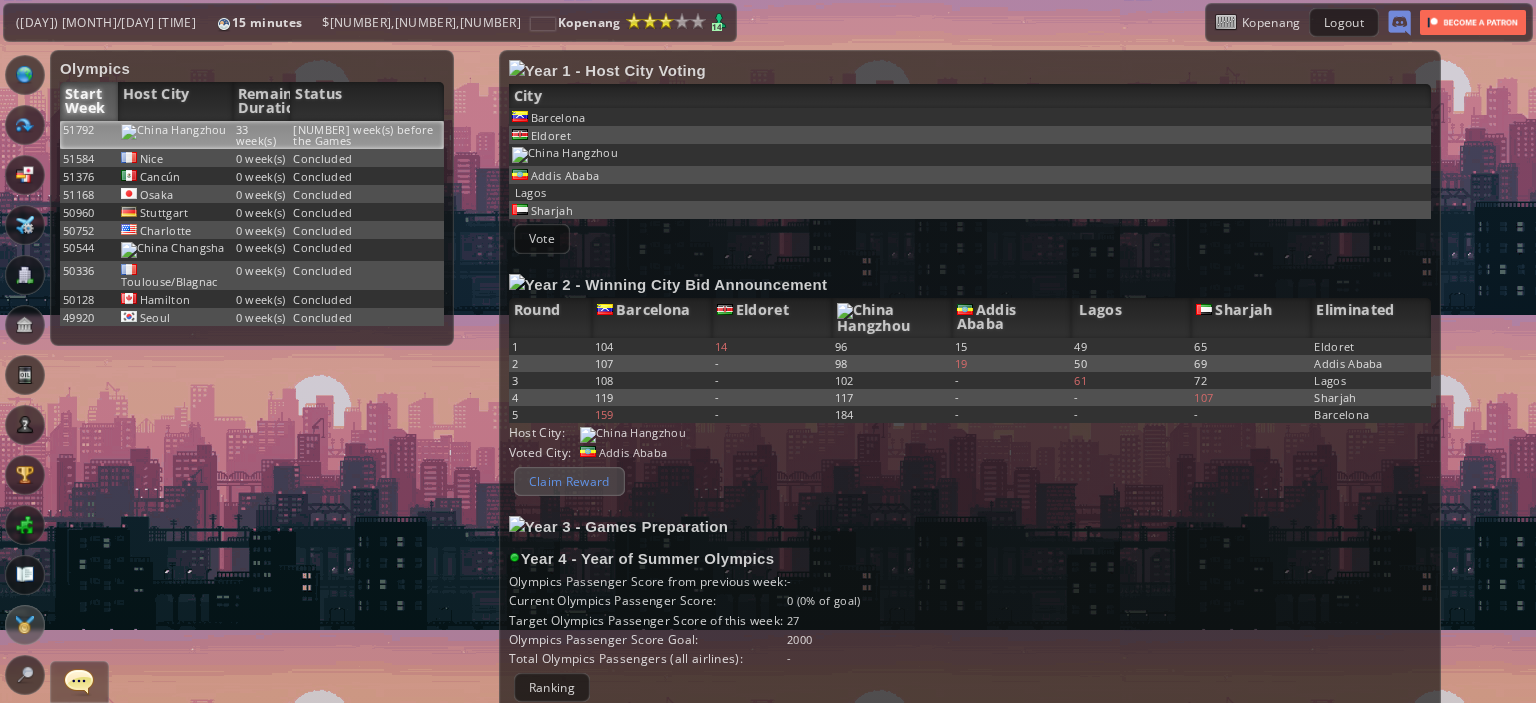 click on "Claim Reward" at bounding box center [569, 481] 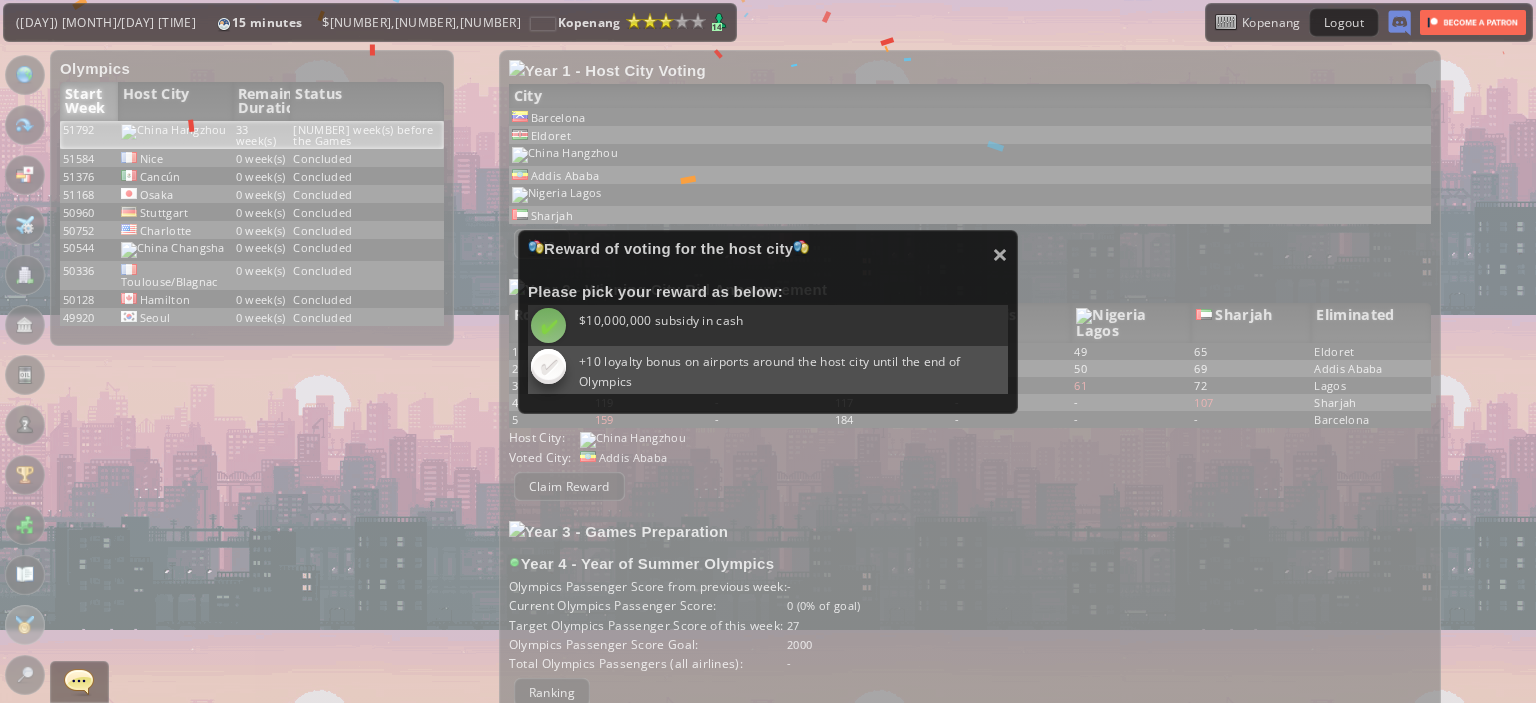 click at bounding box center (548, 325) 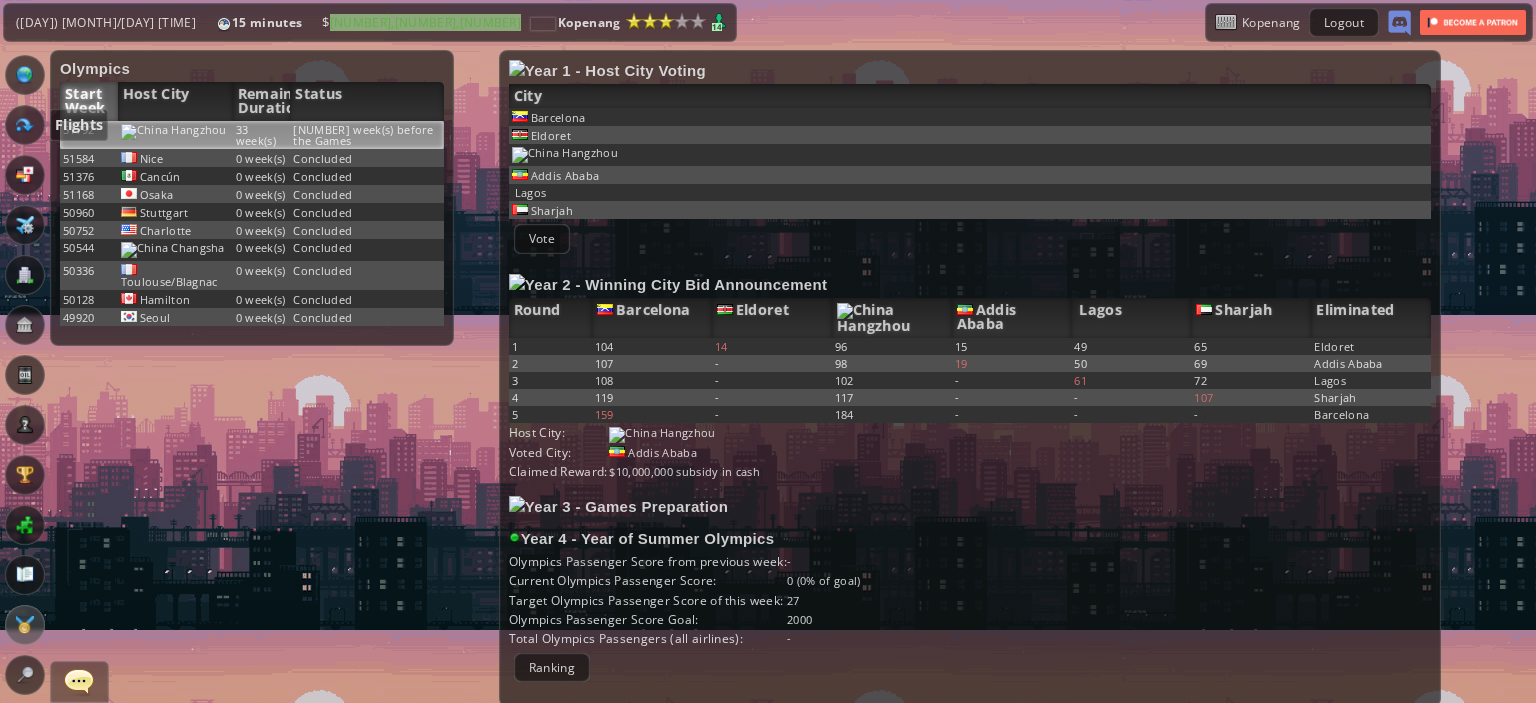 click at bounding box center (25, 125) 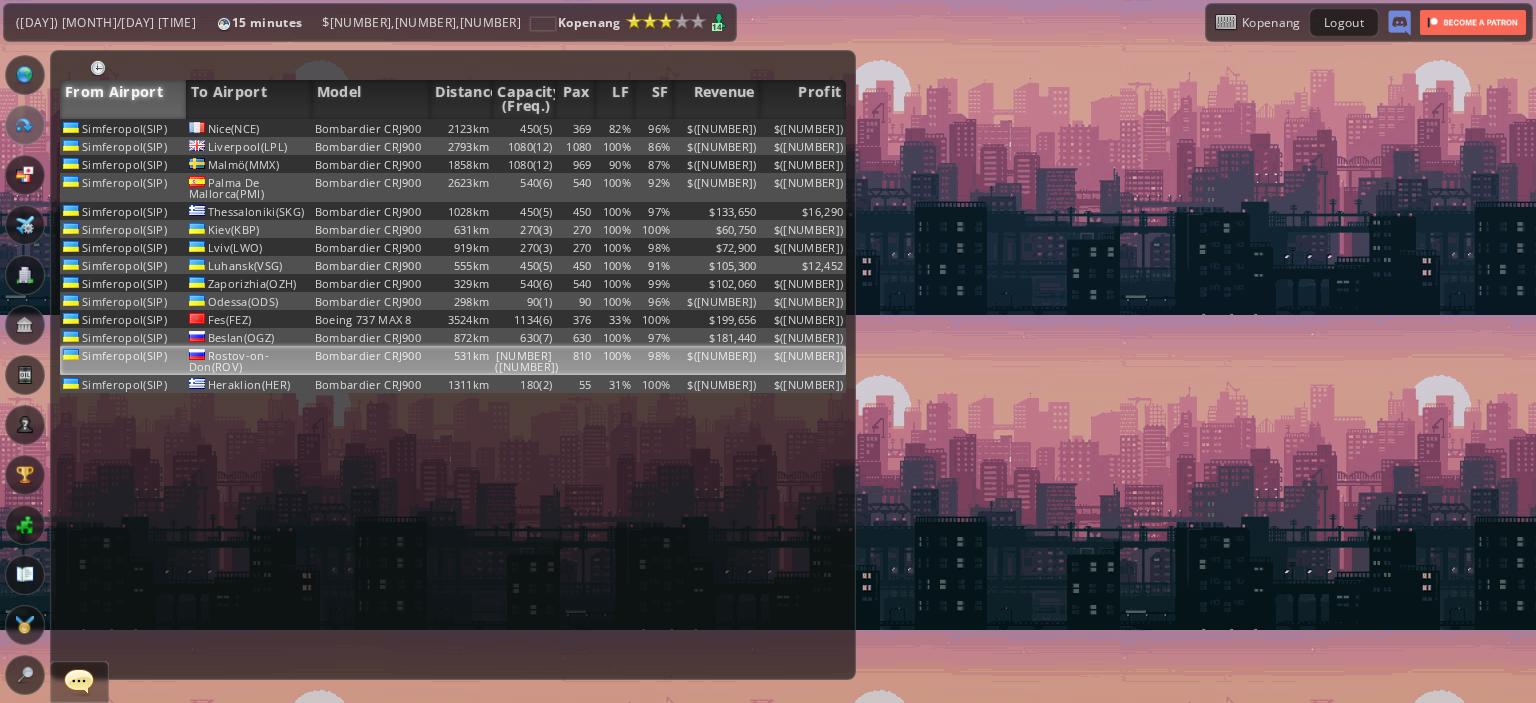 click on "Simferopol(SIP)" at bounding box center [123, 128] 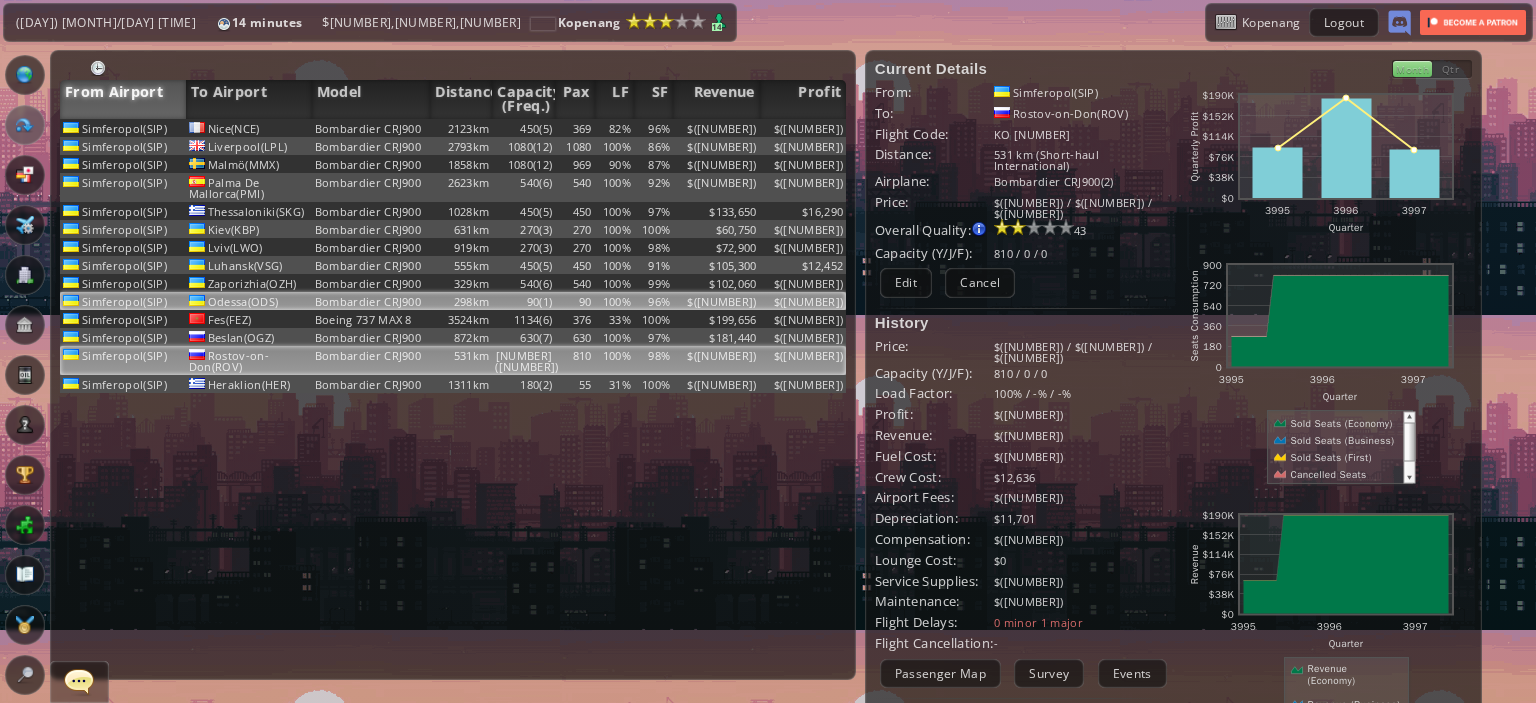click on "Odessa(ODS)" at bounding box center (249, 128) 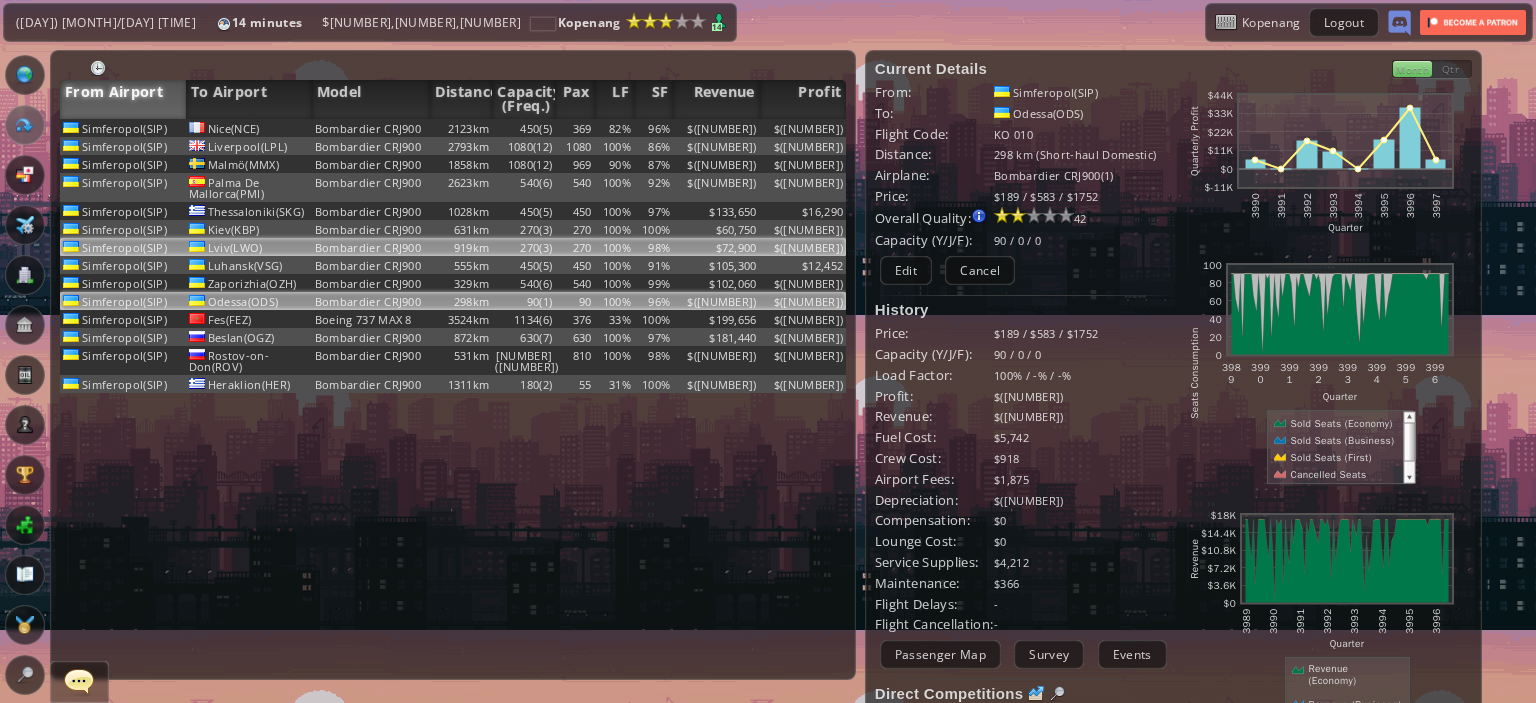 click on "$72,900" at bounding box center (716, 128) 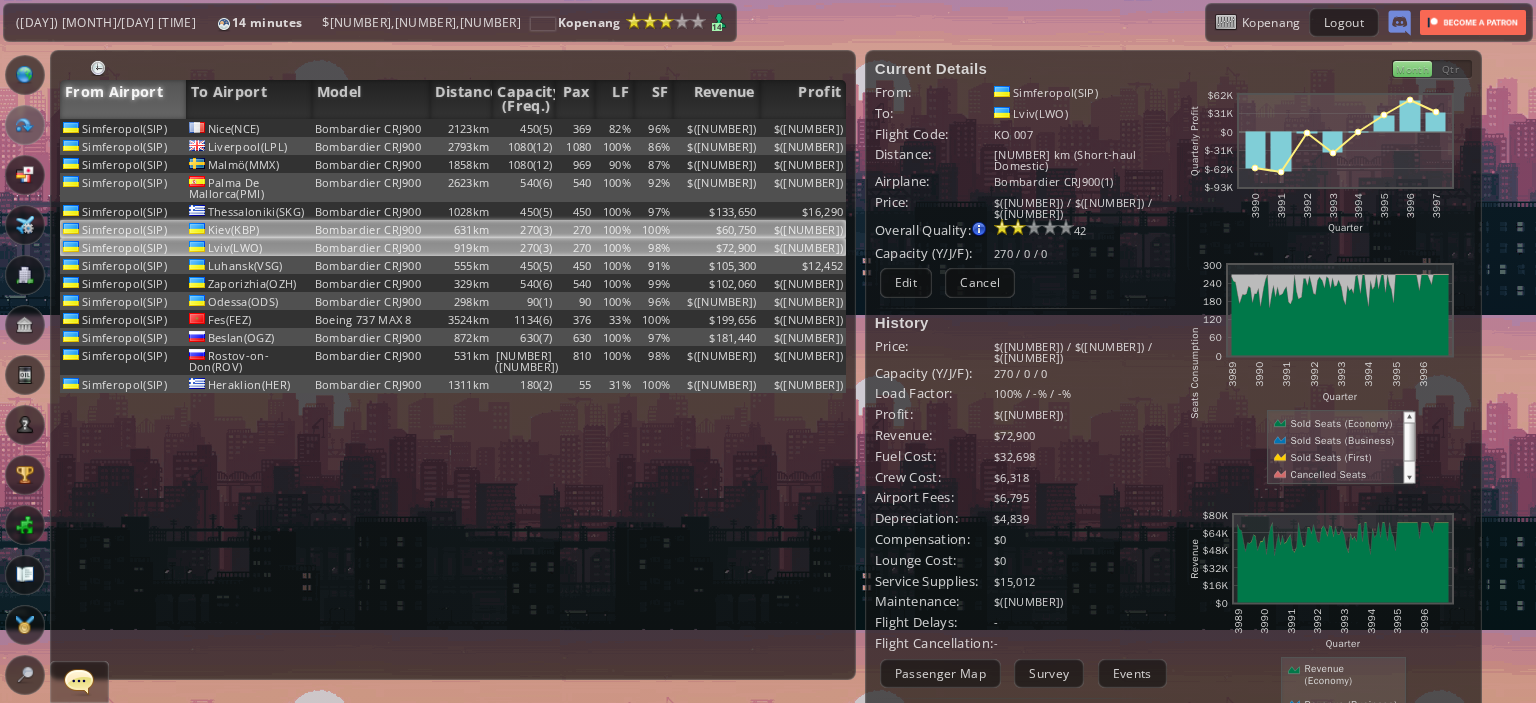 click on "$60,750" at bounding box center [716, 128] 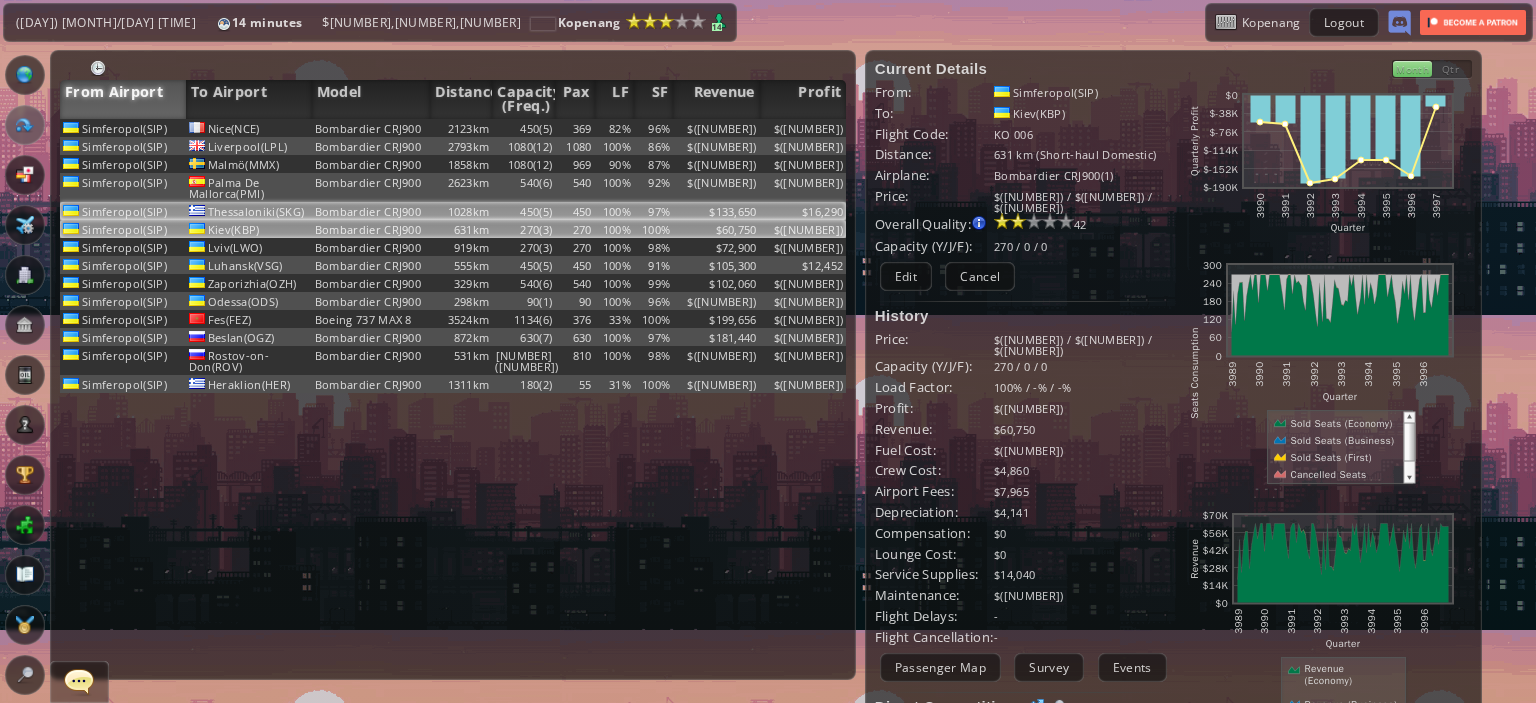 click on "$133,650" at bounding box center (716, 128) 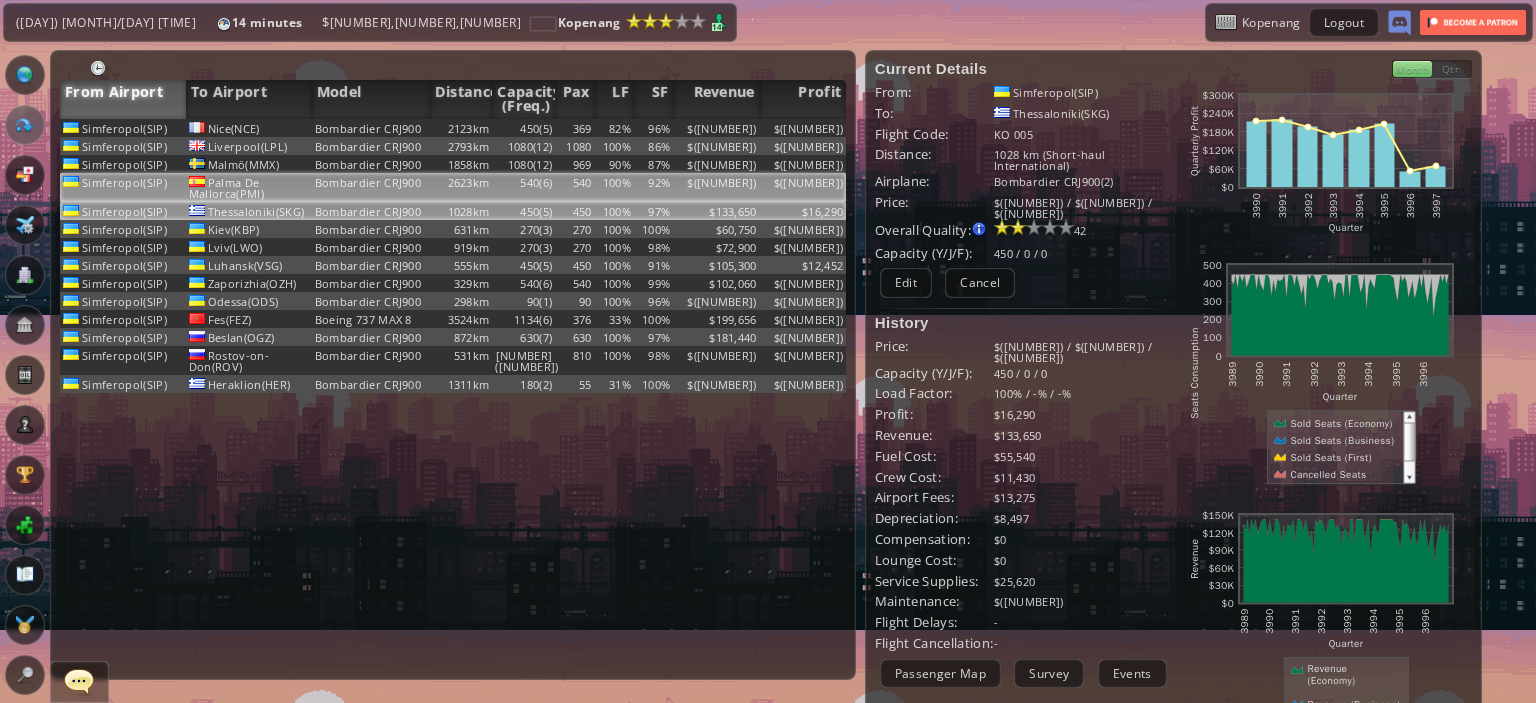 click on "$([NUMBER])" at bounding box center [716, 128] 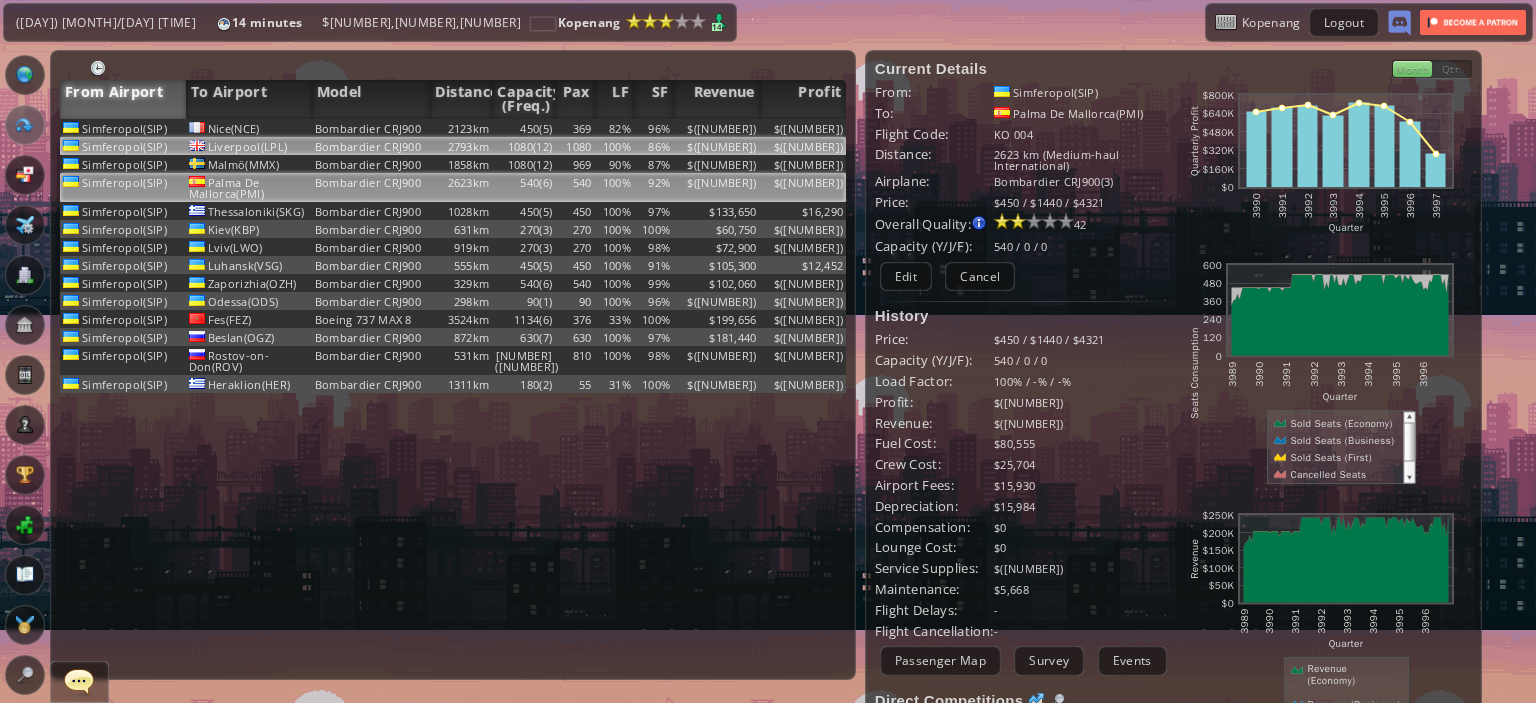 click on "1080" at bounding box center [574, 128] 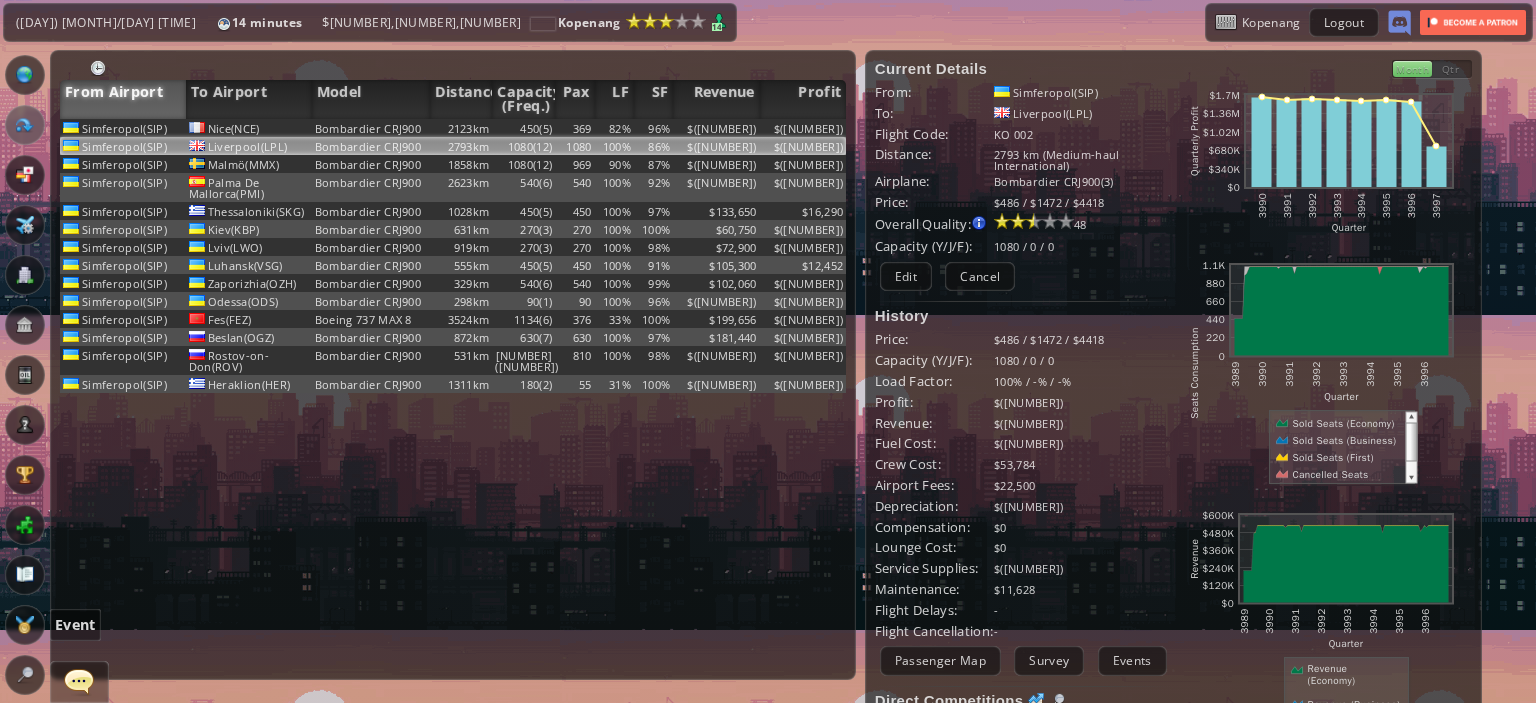 click at bounding box center (25, 625) 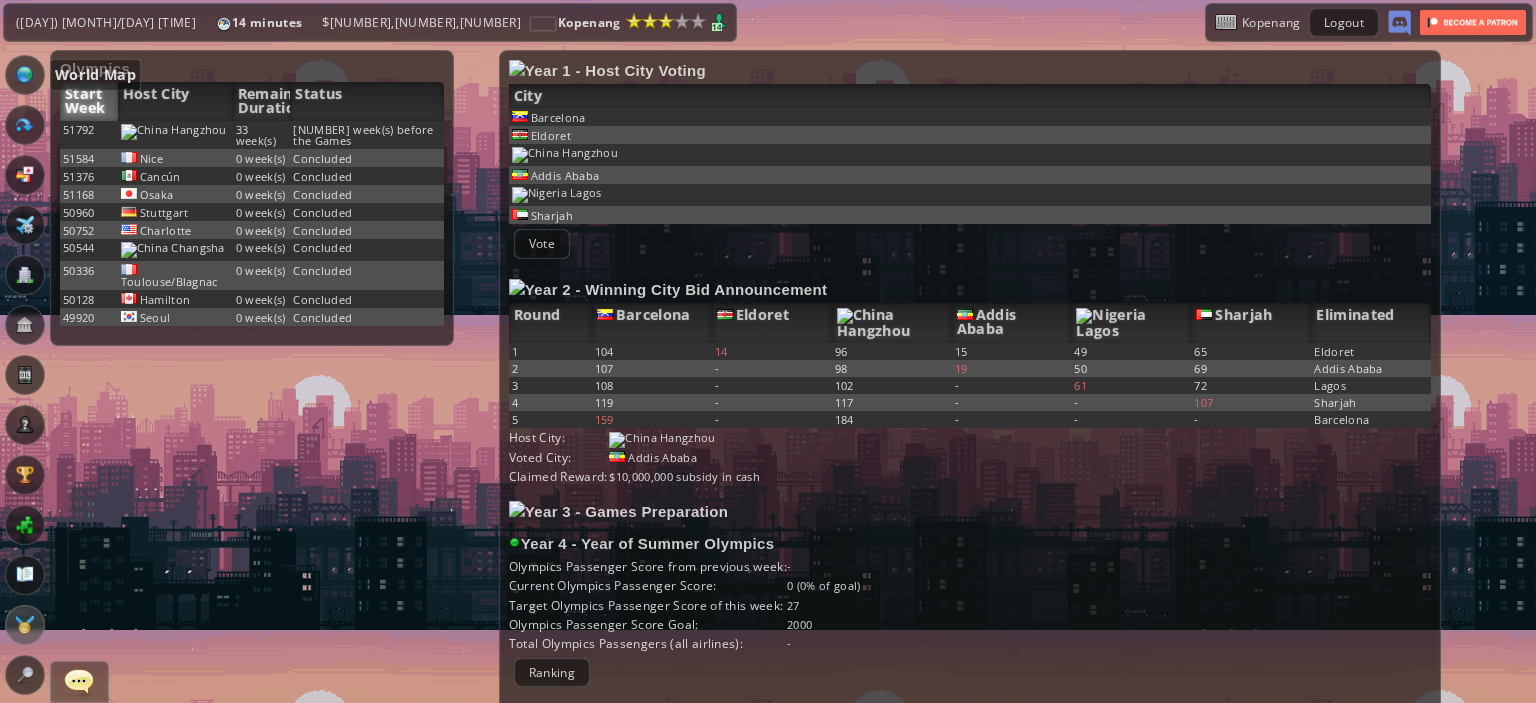click at bounding box center [25, 75] 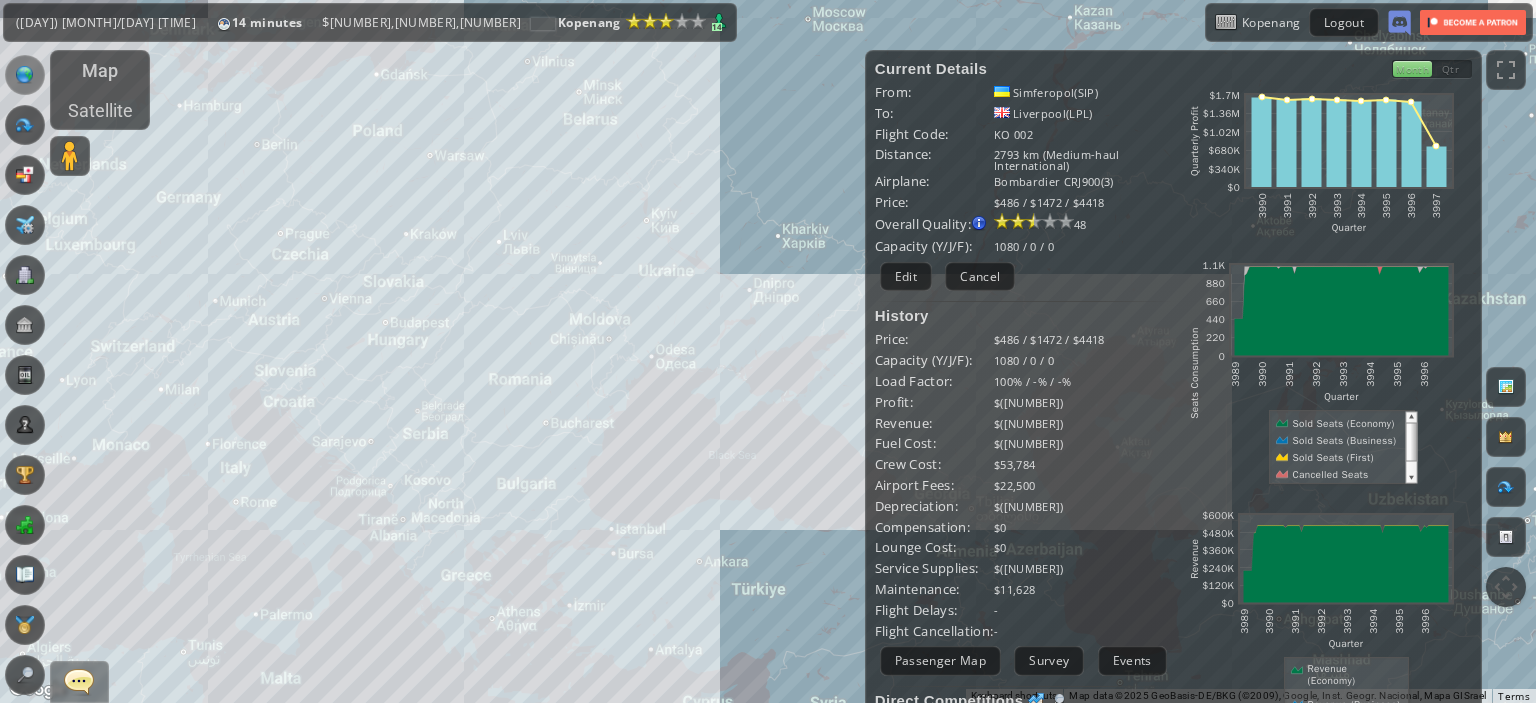 drag, startPoint x: 400, startPoint y: 455, endPoint x: 310, endPoint y: 543, distance: 125.872955 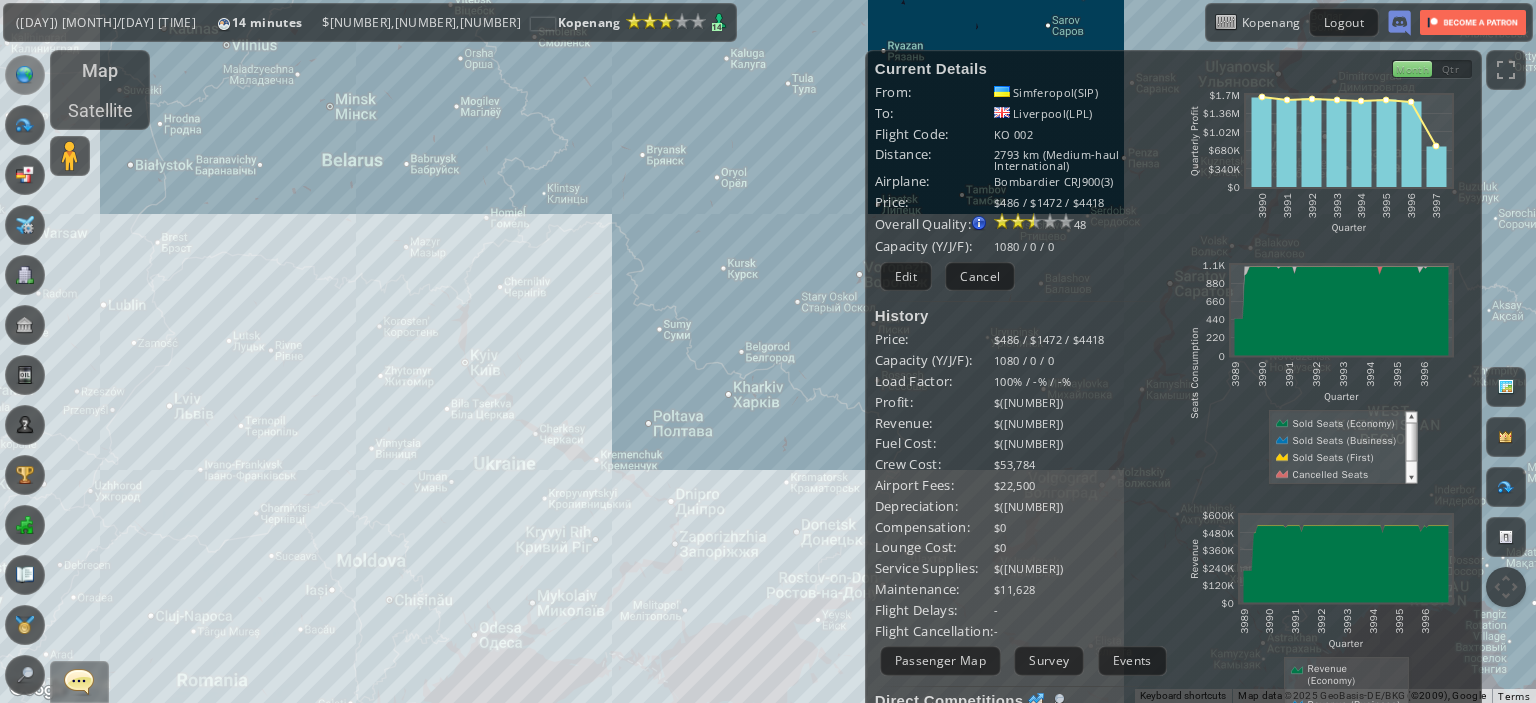 drag, startPoint x: 631, startPoint y: 423, endPoint x: 574, endPoint y: 343, distance: 98.229324 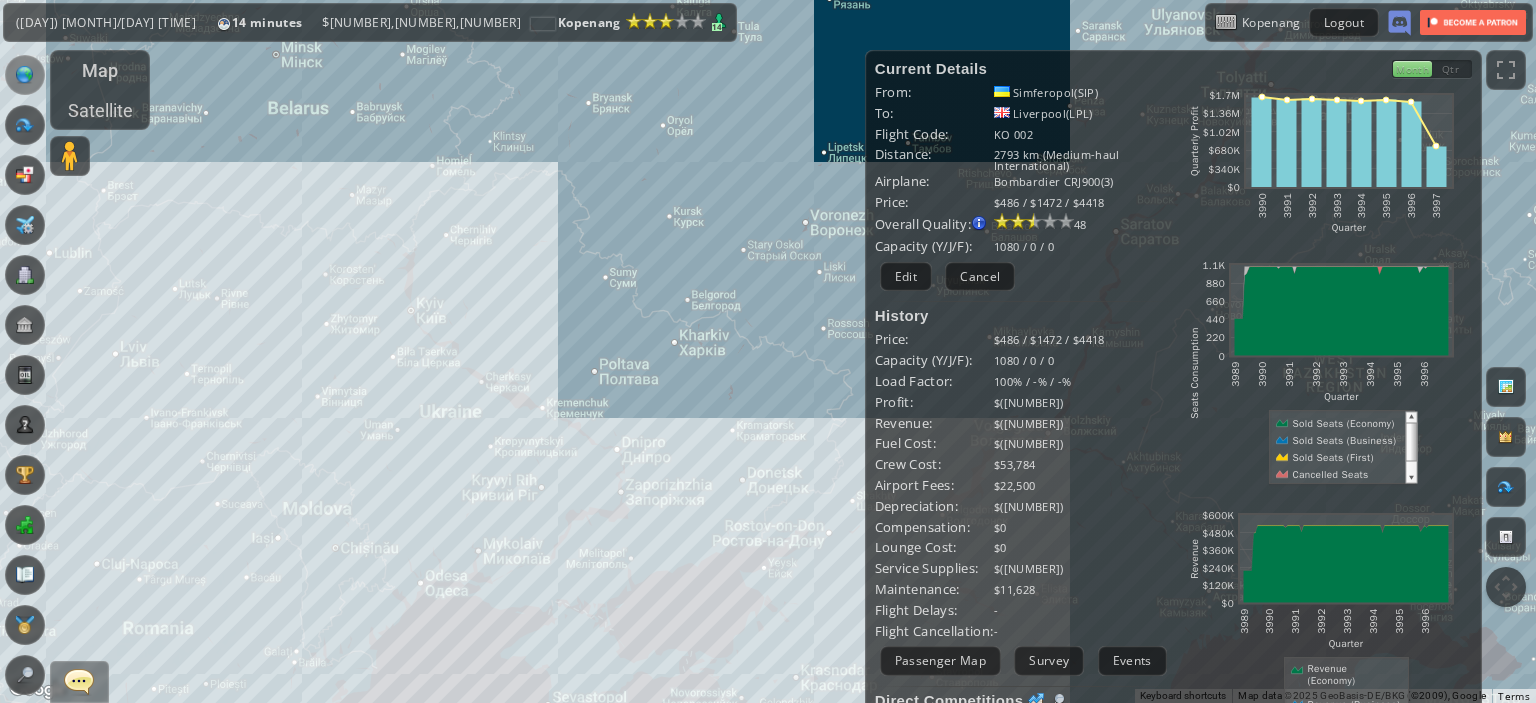 click on "To navigate, press the arrow keys." at bounding box center (768, 351) 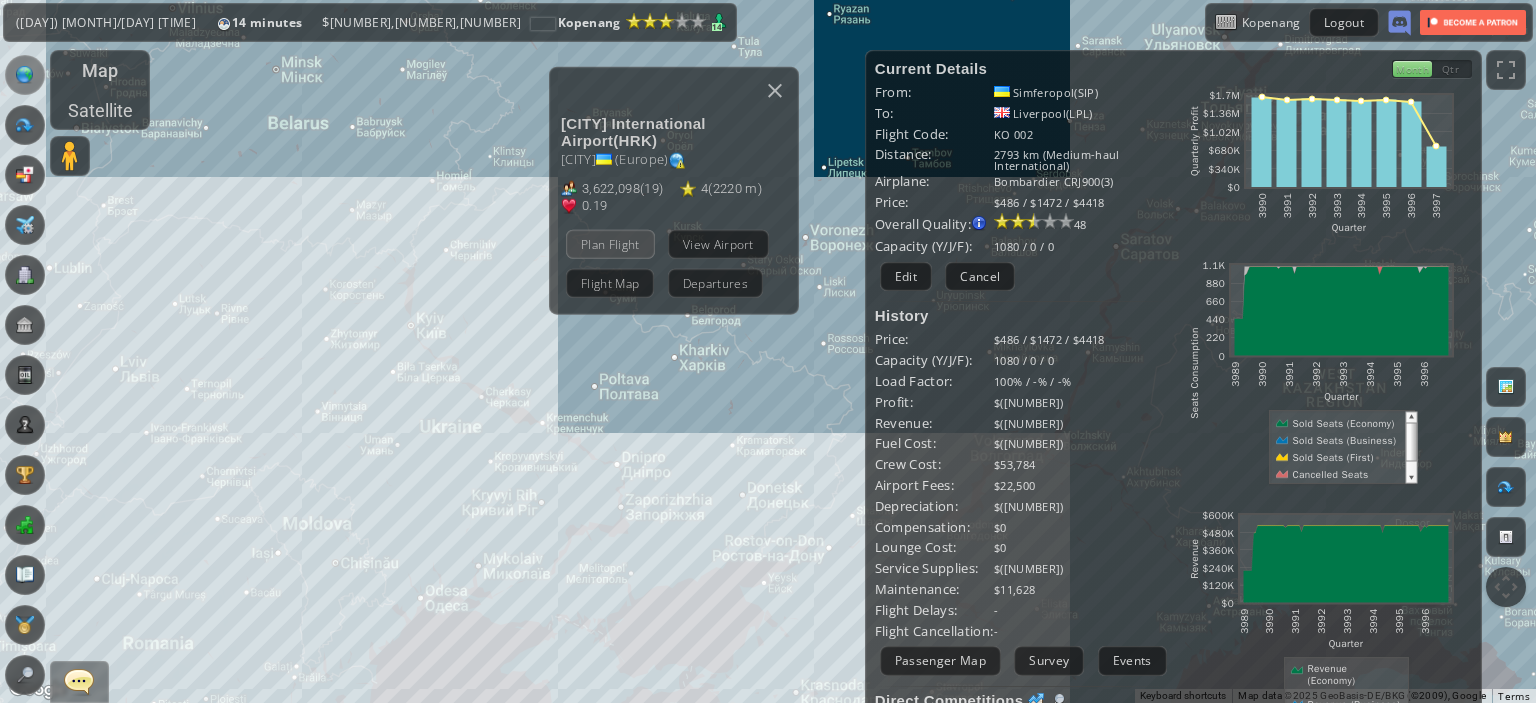 click on "Plan Flight" at bounding box center (610, 243) 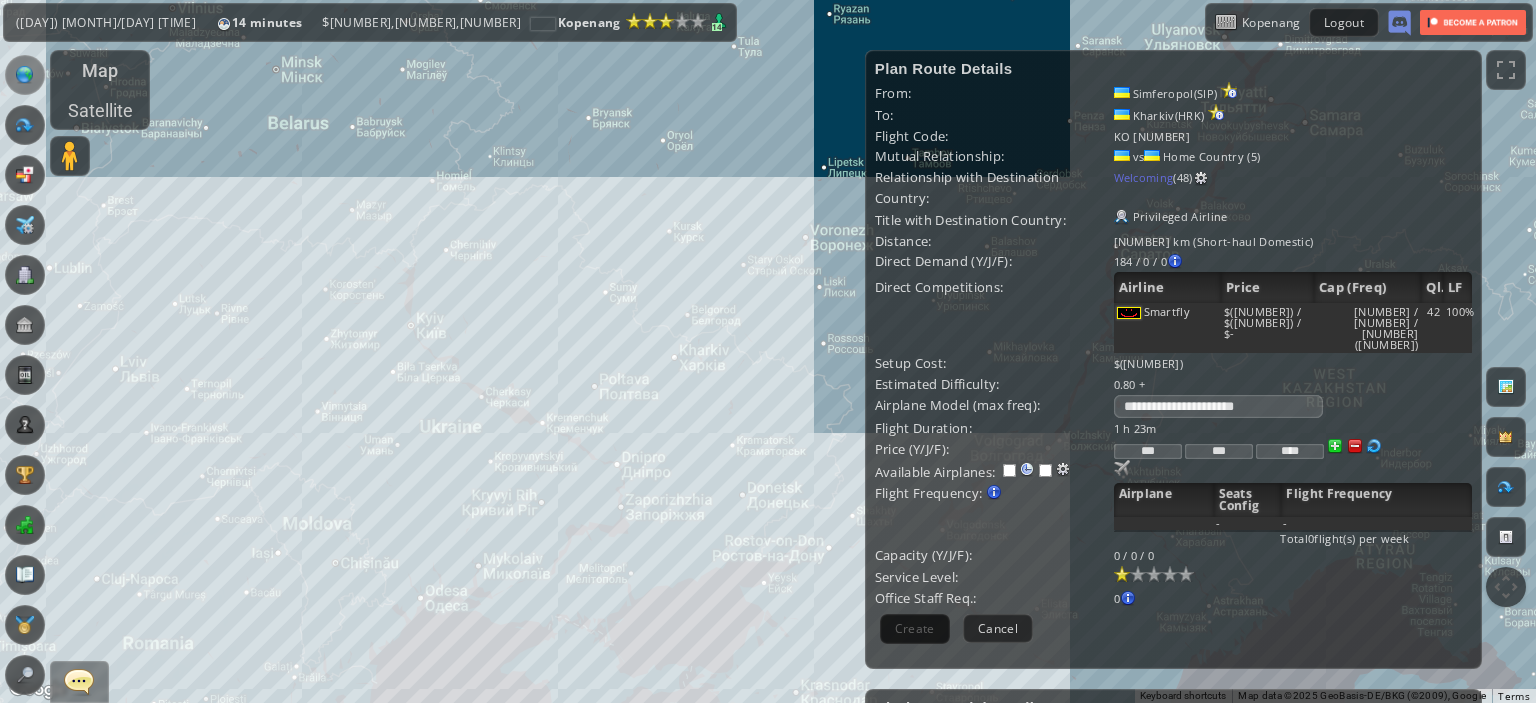 drag, startPoint x: 568, startPoint y: 498, endPoint x: 554, endPoint y: 304, distance: 194.5045 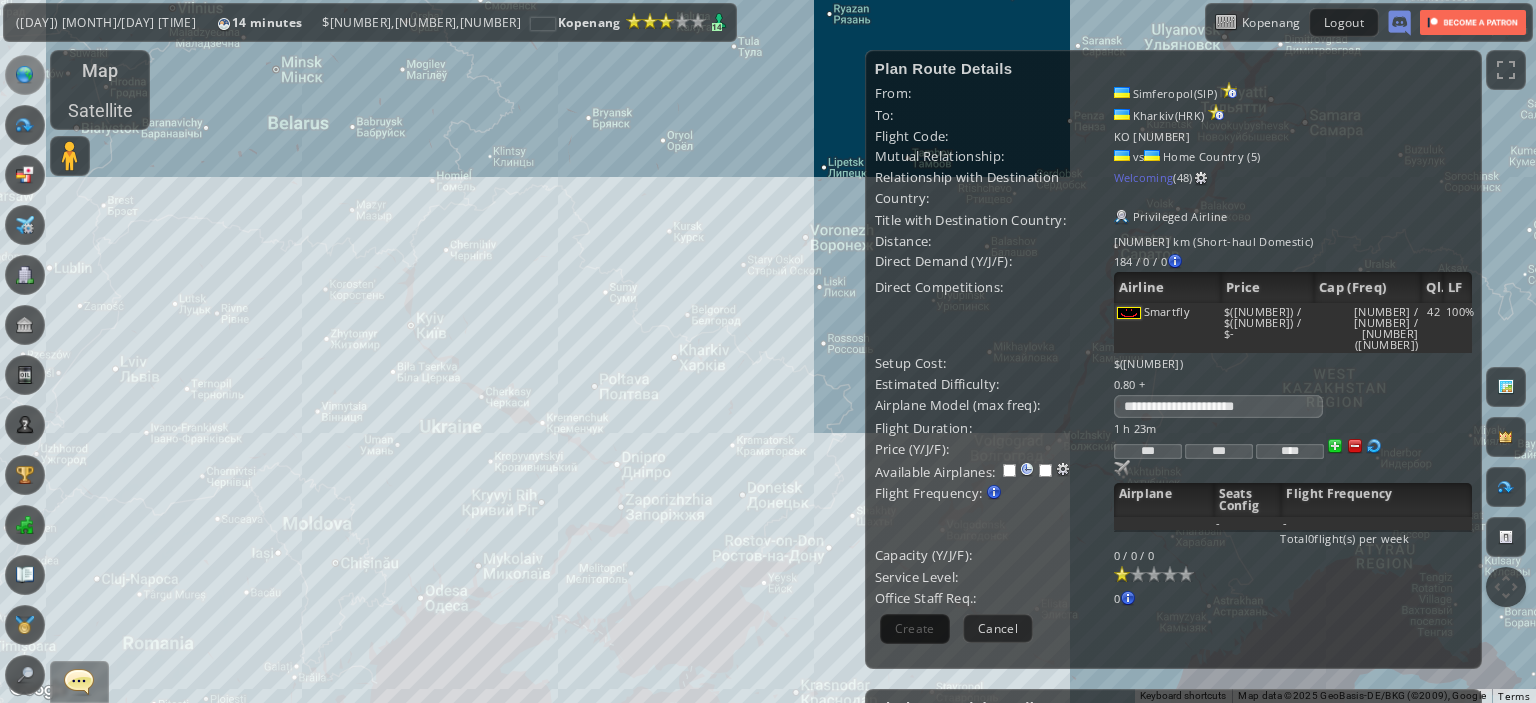 click on "To navigate, press the arrow keys." at bounding box center [768, 351] 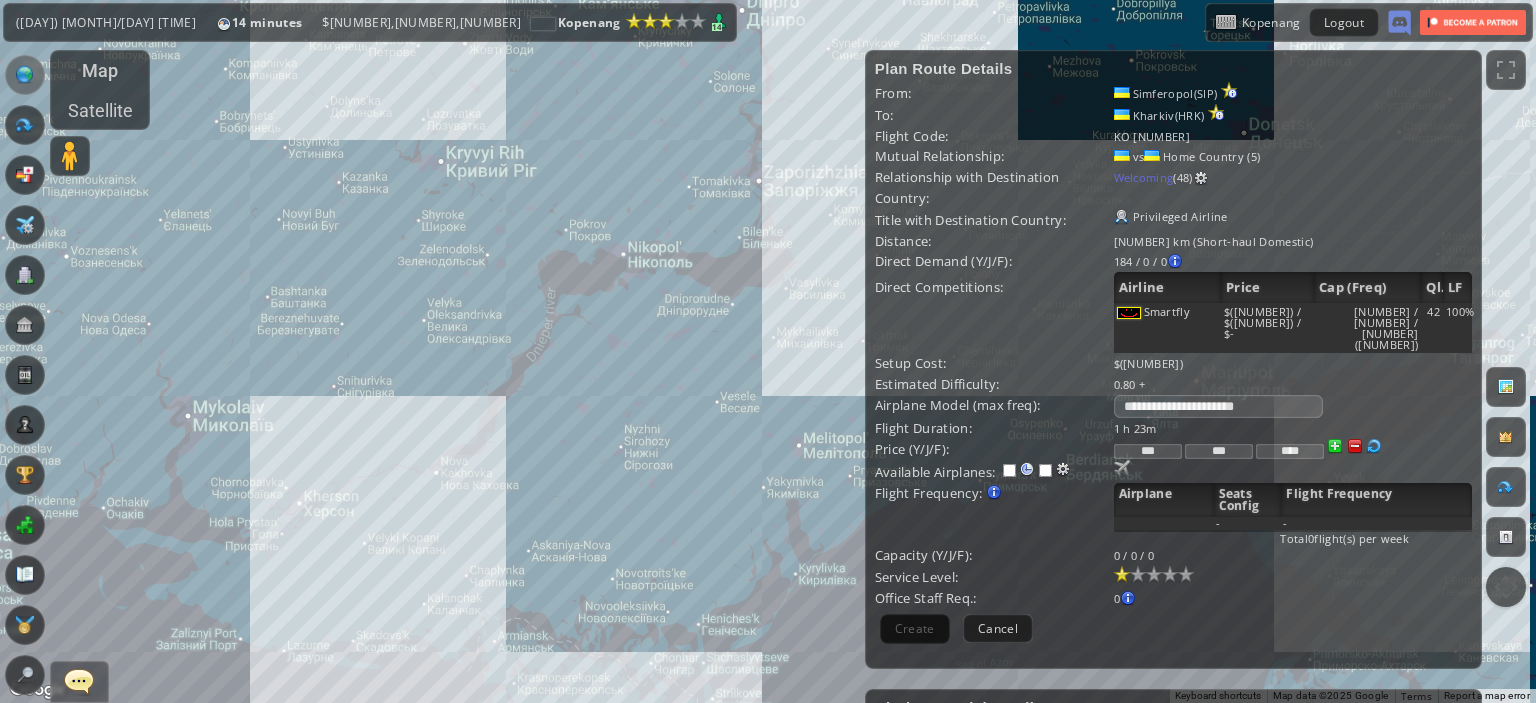 click on "To navigate, press the arrow keys." at bounding box center (768, 351) 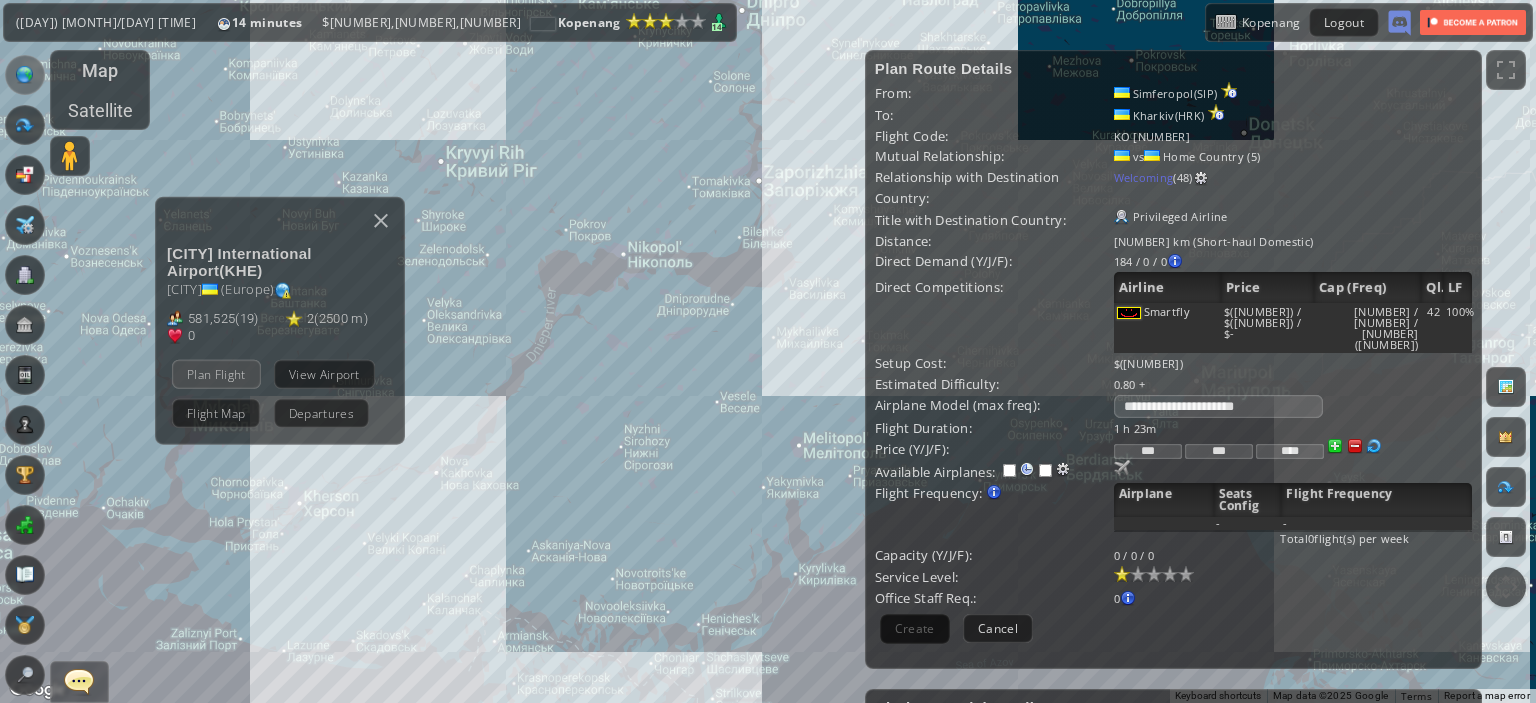 click on "Plan Flight" at bounding box center (216, 373) 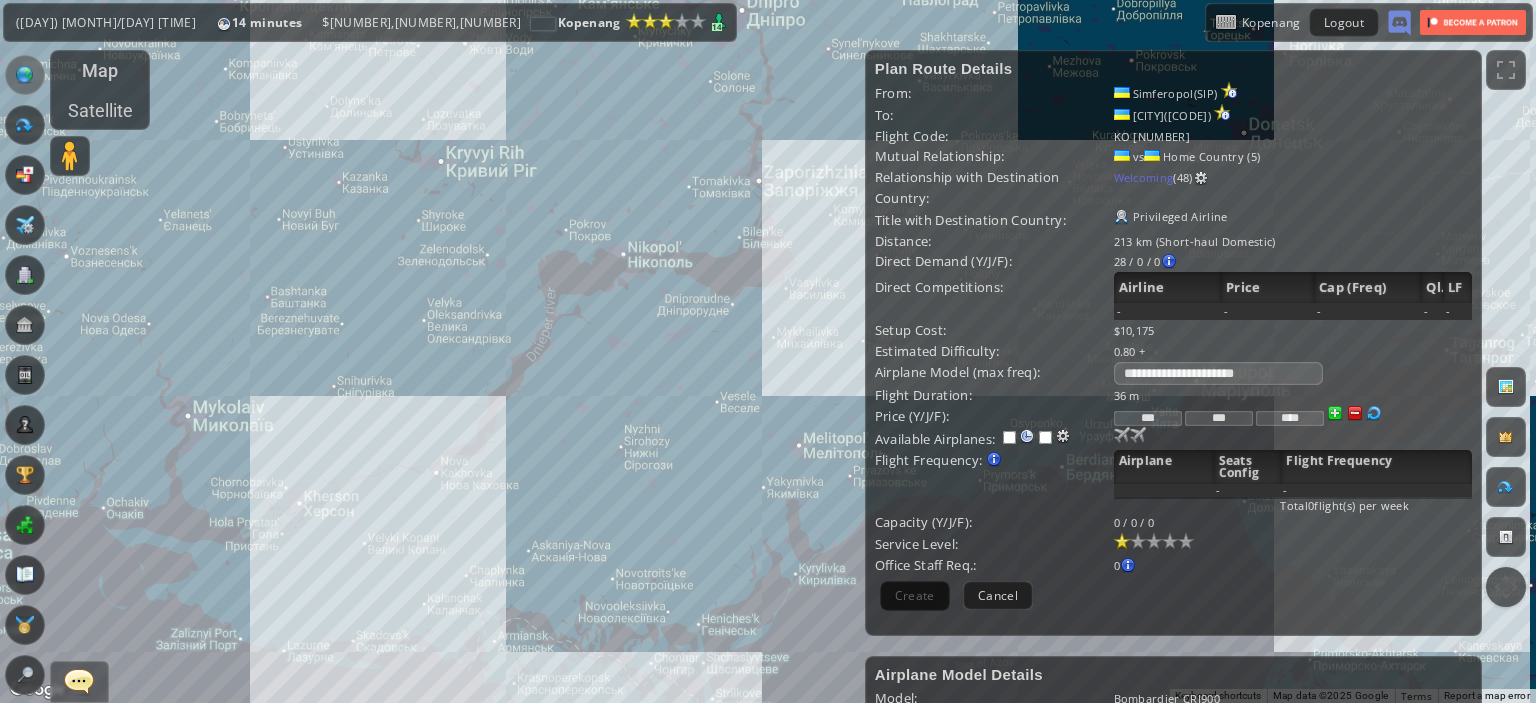 click on "To navigate, press the arrow keys." at bounding box center (768, 351) 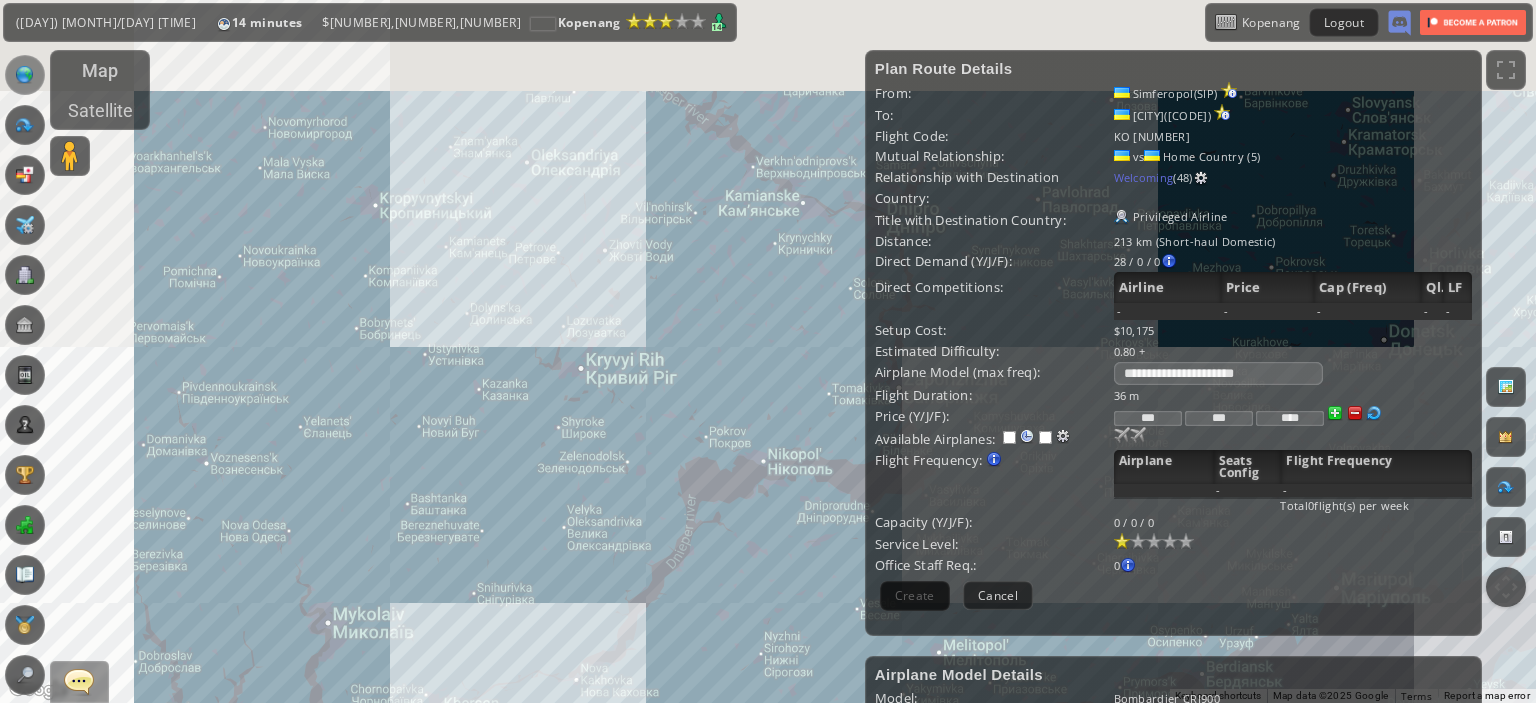 drag, startPoint x: 496, startPoint y: 276, endPoint x: 639, endPoint y: 500, distance: 265.75363 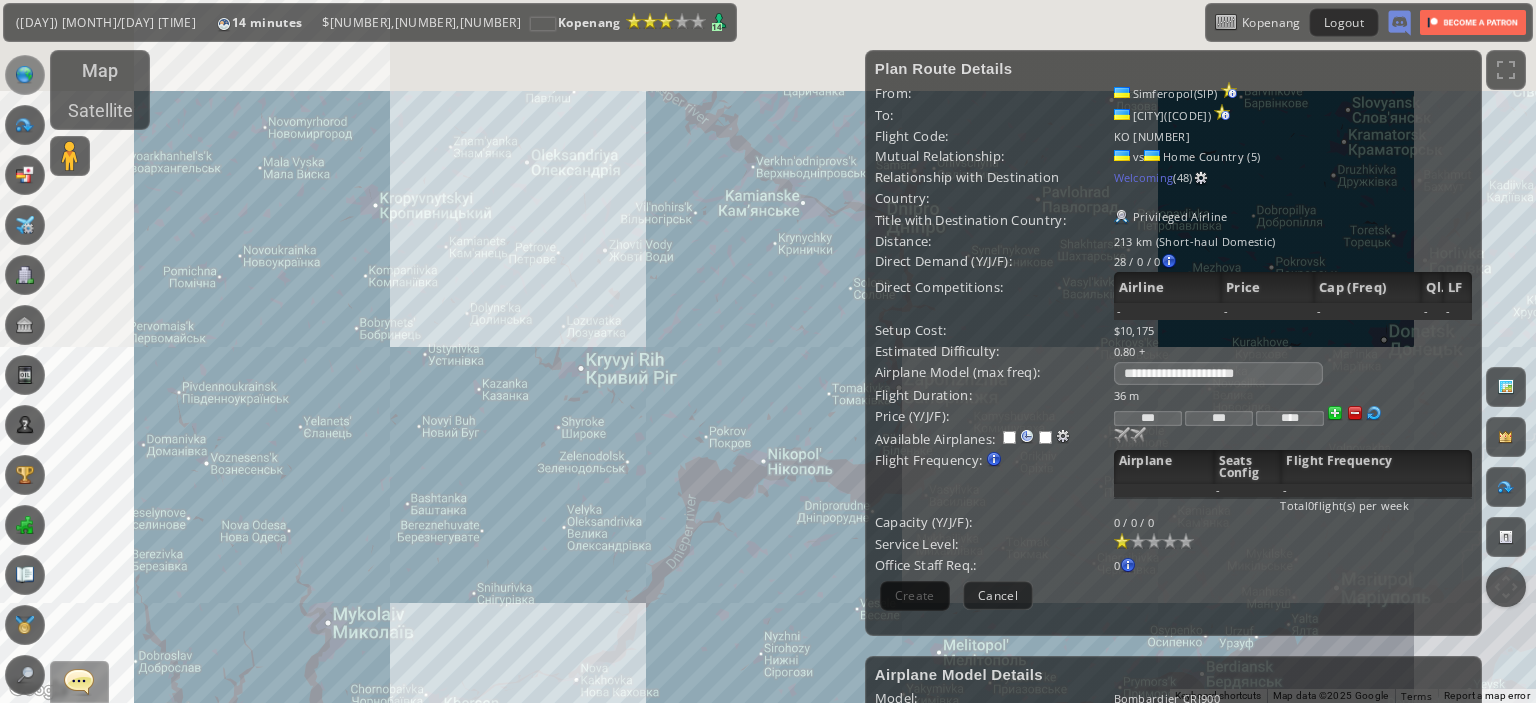 click on "To navigate, press the arrow keys." at bounding box center (768, 351) 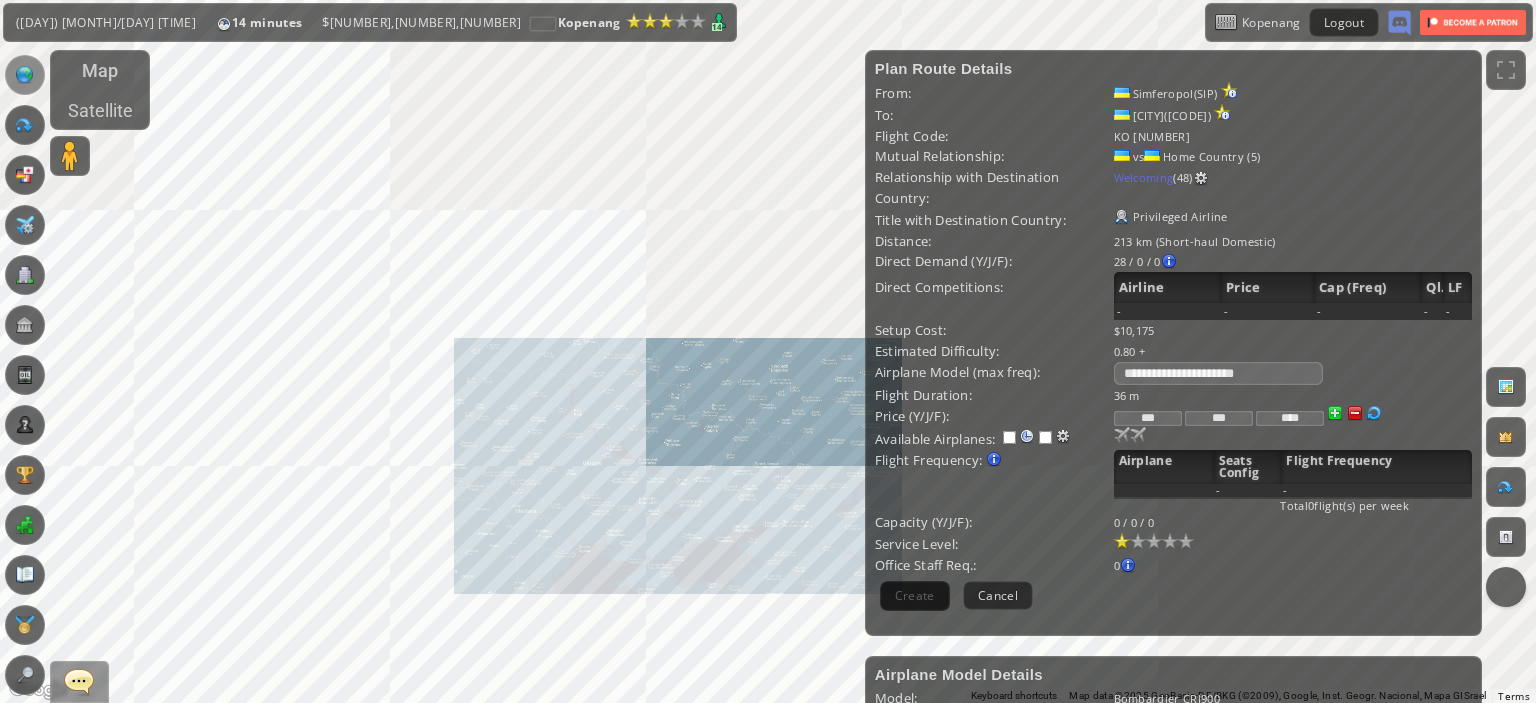 drag, startPoint x: 600, startPoint y: 417, endPoint x: 674, endPoint y: 589, distance: 187.24316 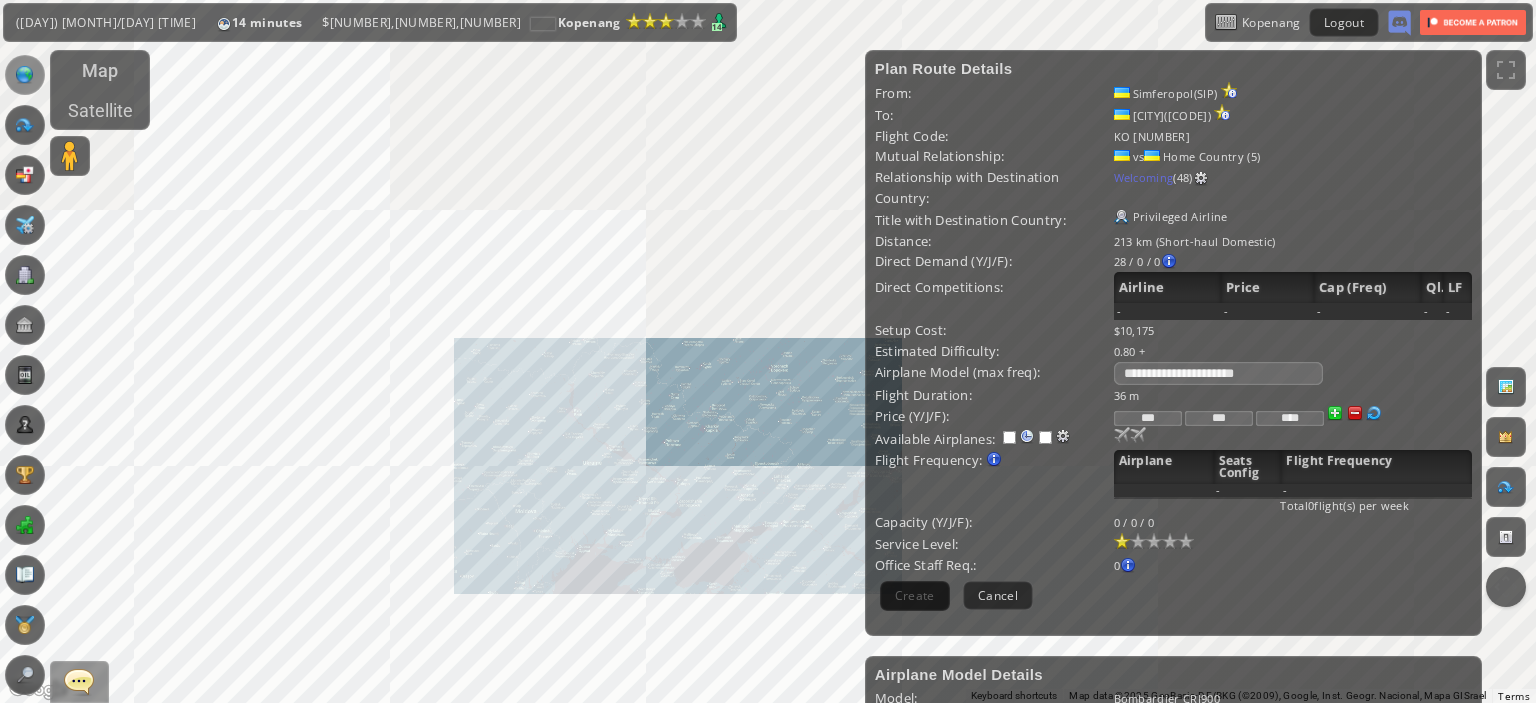 click on "To navigate, press the arrow keys." at bounding box center [768, 351] 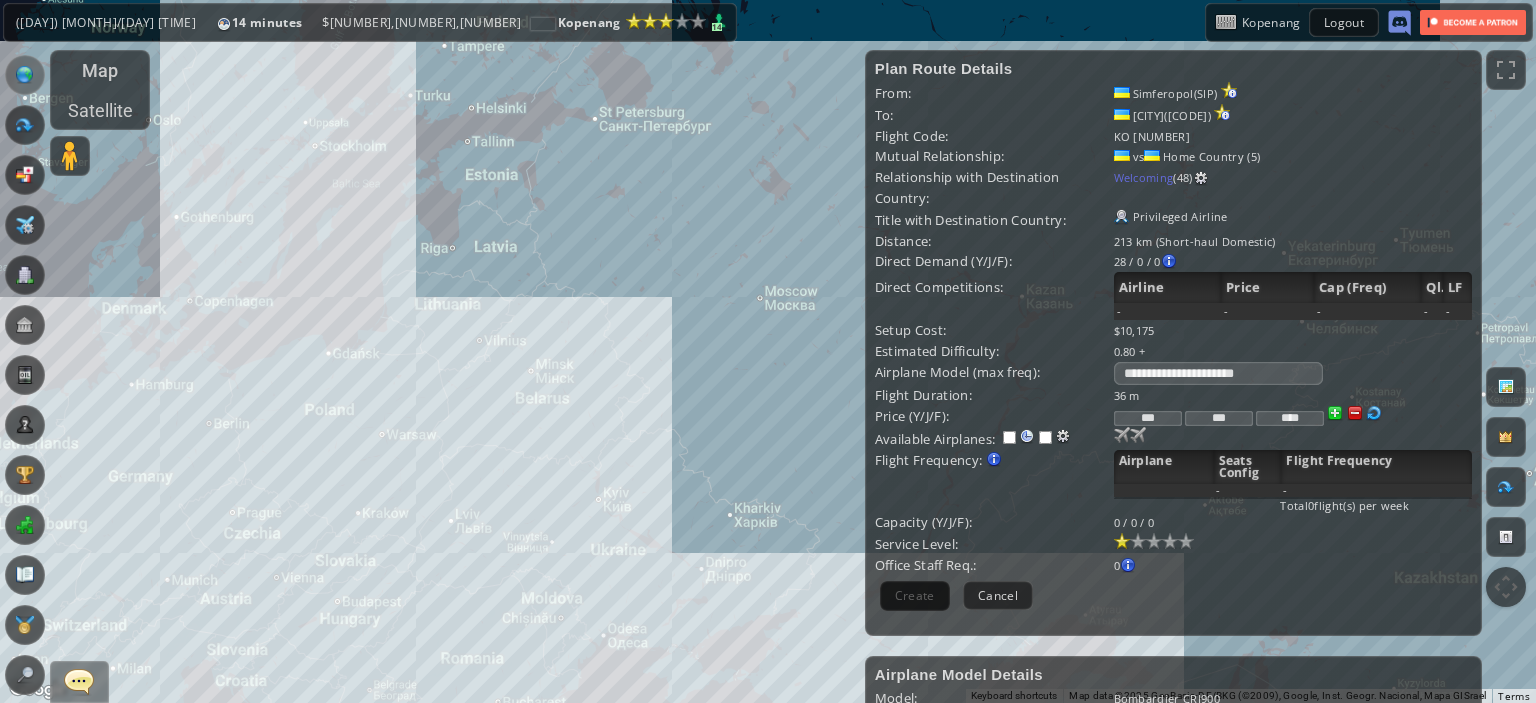 drag, startPoint x: 576, startPoint y: 538, endPoint x: 548, endPoint y: 470, distance: 73.53911 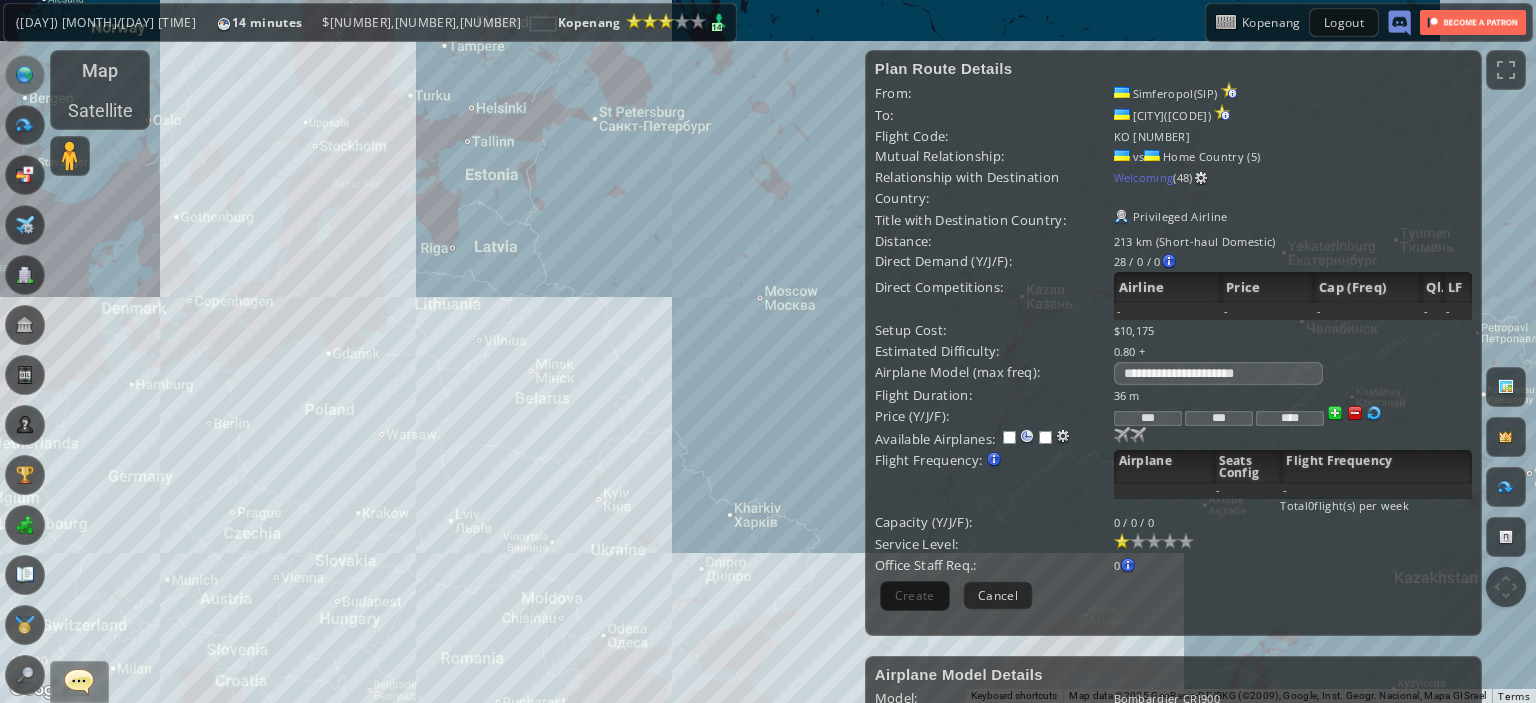 click on "To navigate, press the arrow keys." at bounding box center [768, 351] 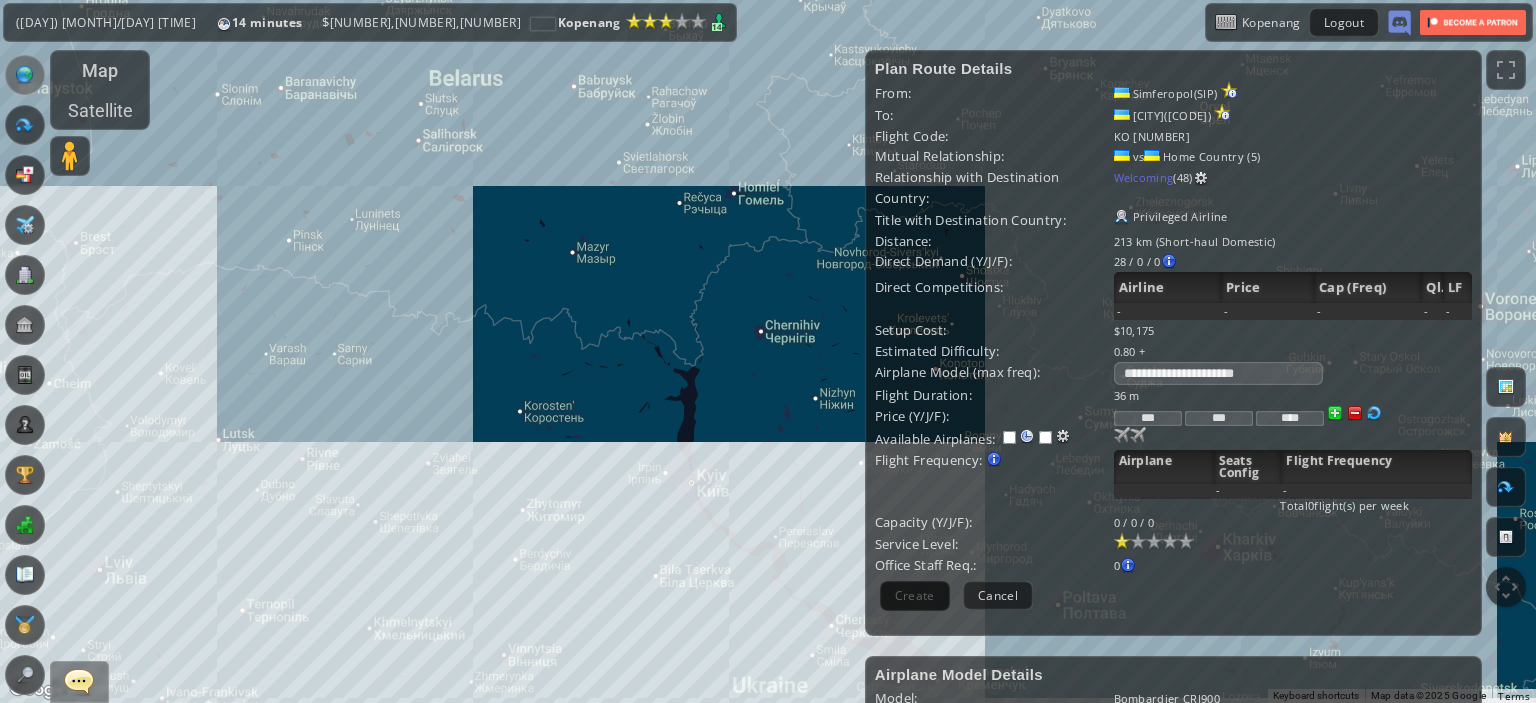 click on "To navigate, press the arrow keys." at bounding box center [768, 351] 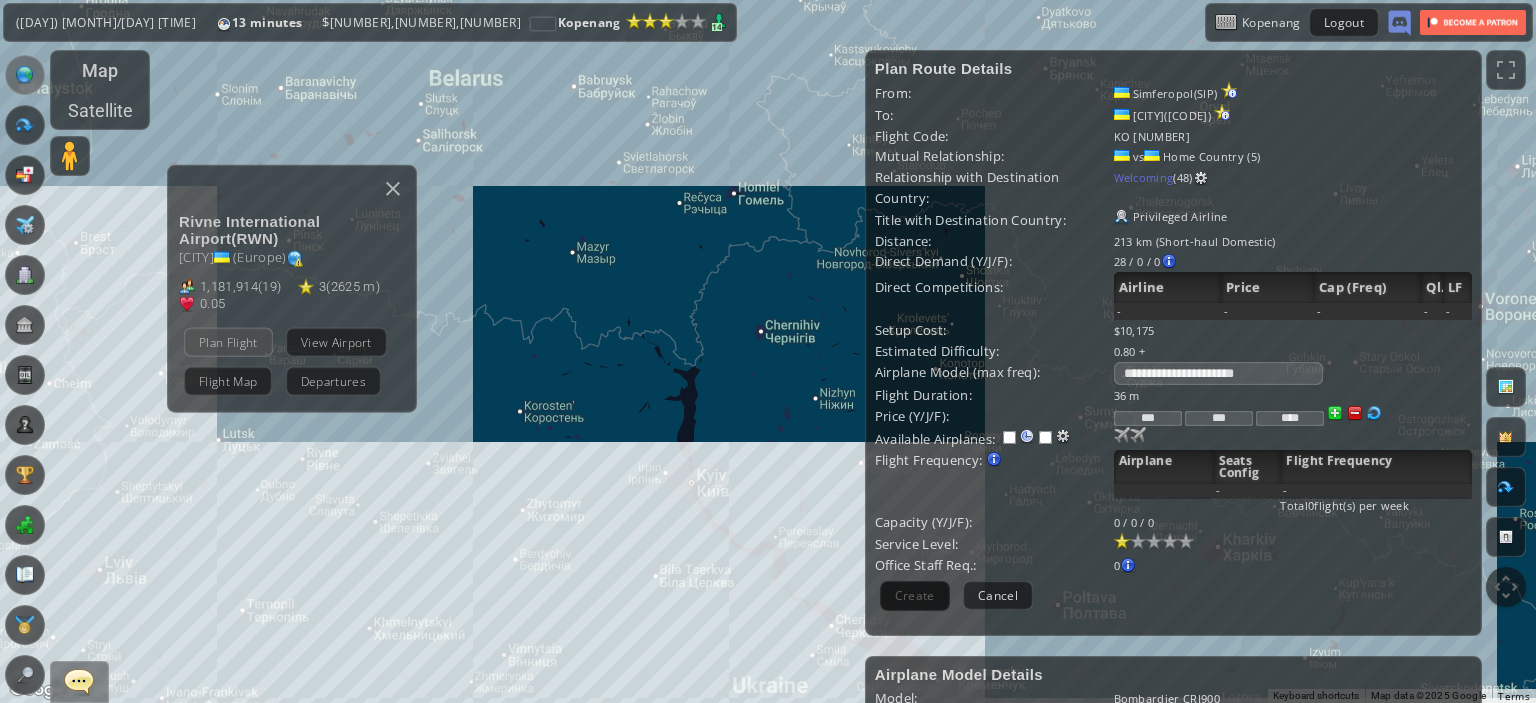 click on "Plan Flight" at bounding box center [228, 341] 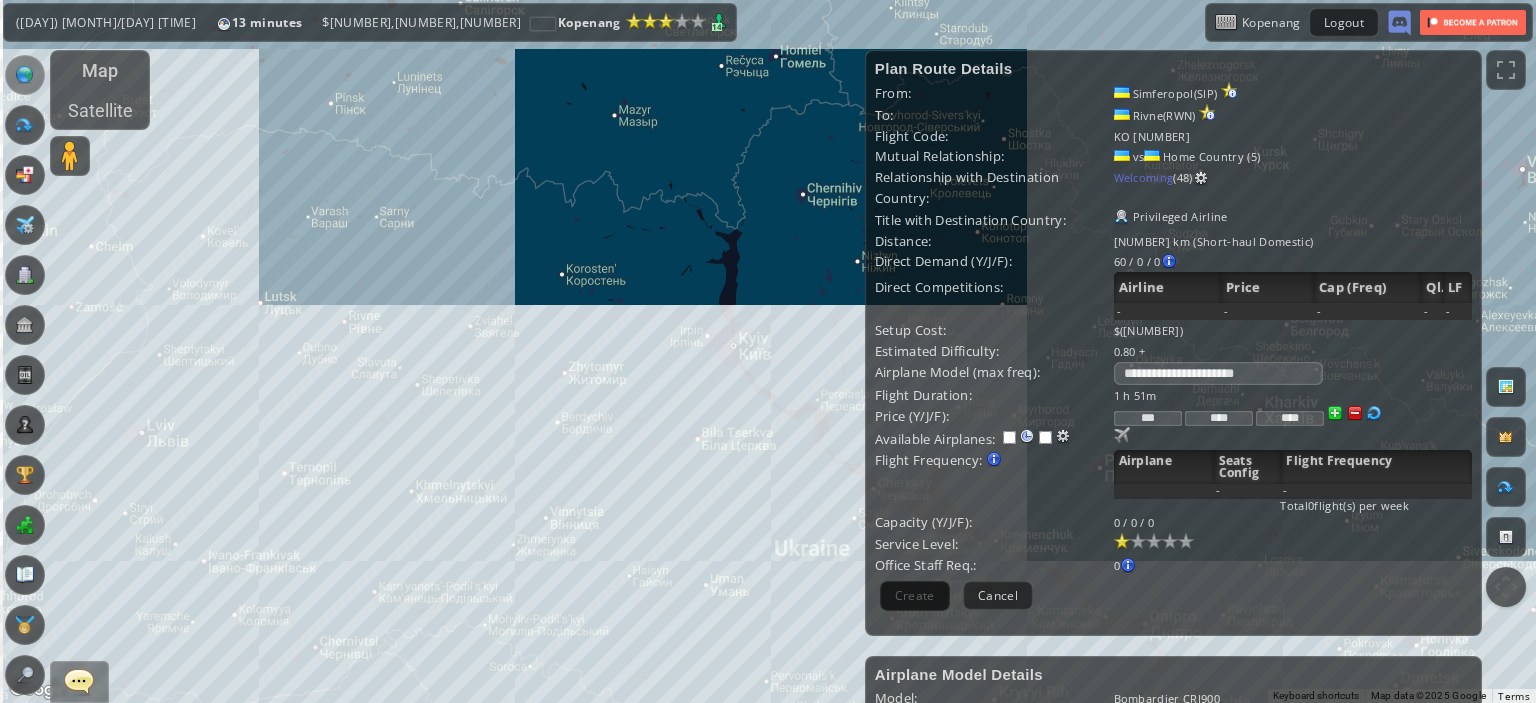drag, startPoint x: 491, startPoint y: 437, endPoint x: 567, endPoint y: 143, distance: 303.66428 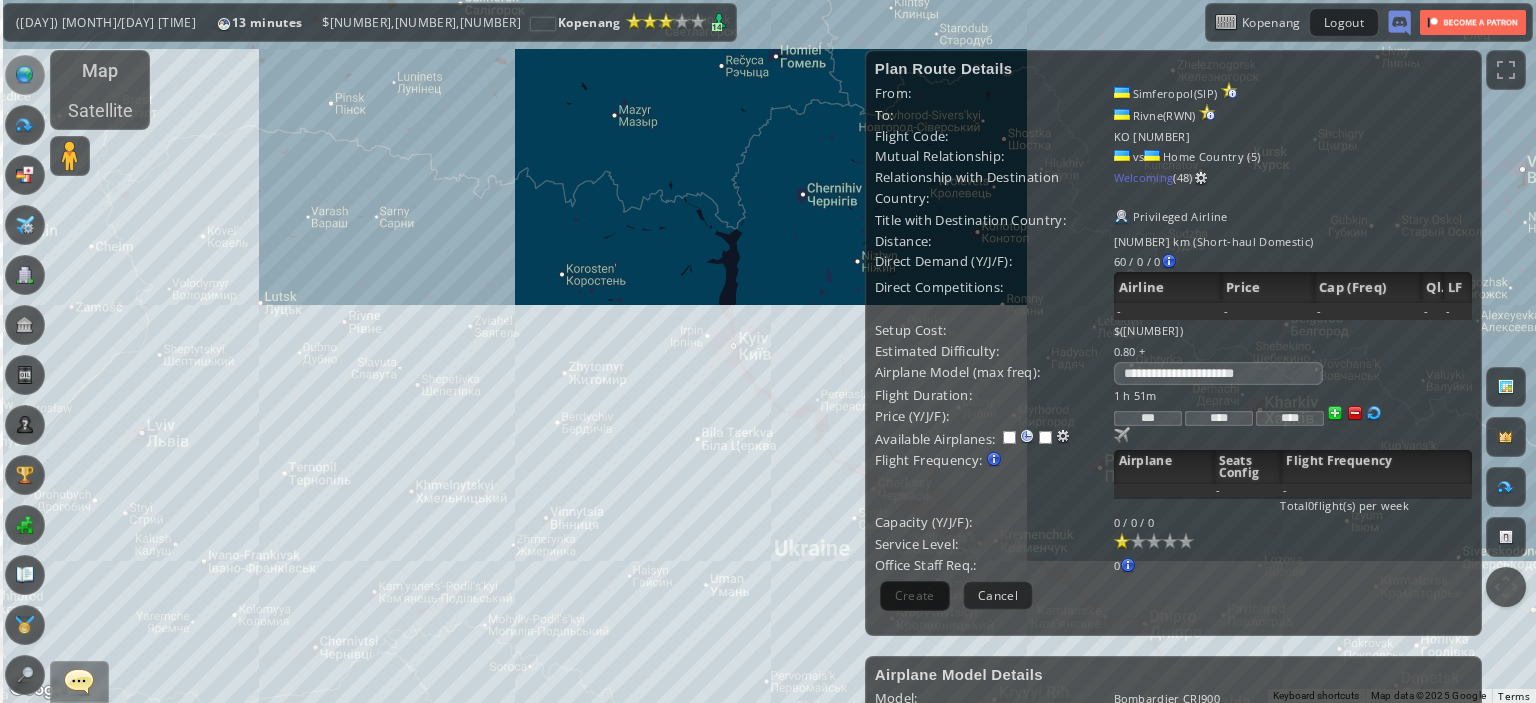 click on "To navigate, press the arrow keys." at bounding box center [768, 351] 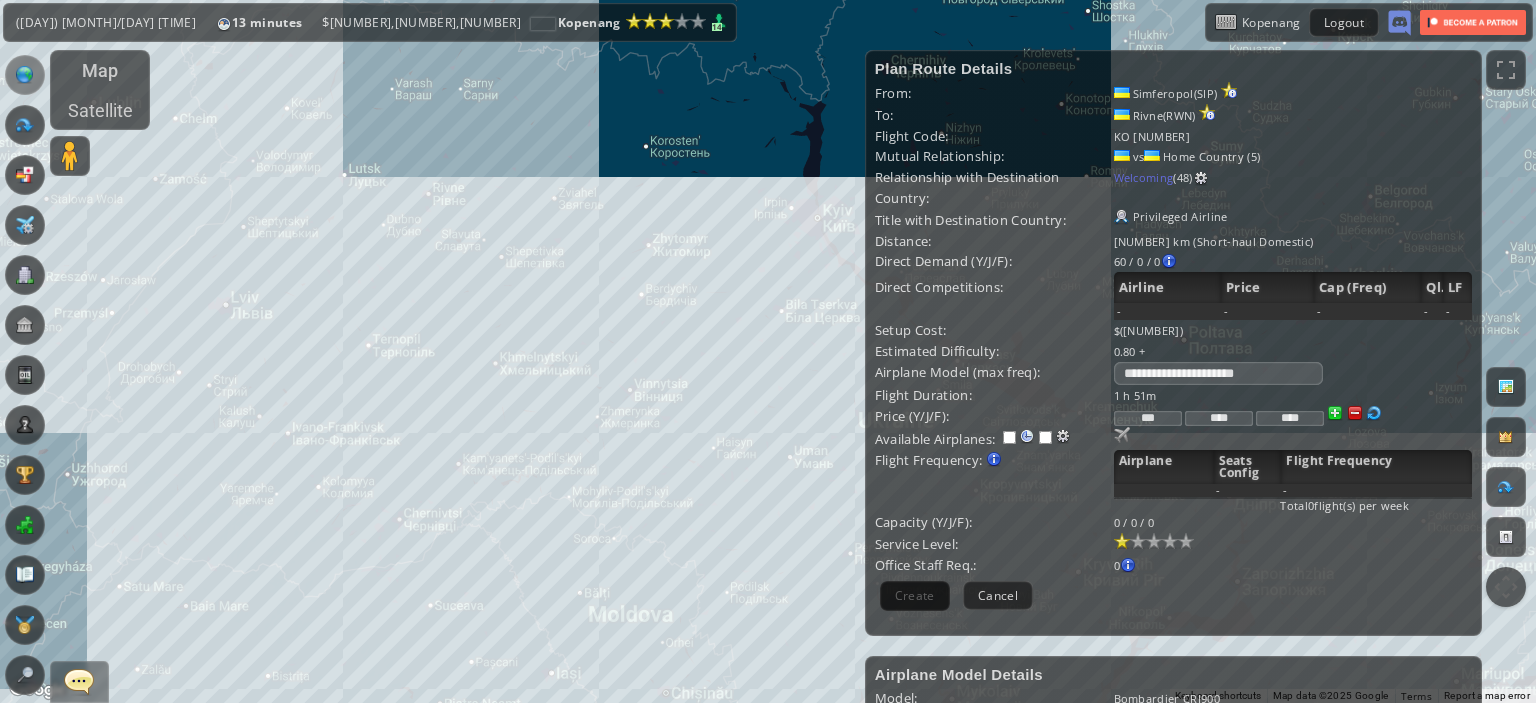 drag, startPoint x: 567, startPoint y: 143, endPoint x: 548, endPoint y: 51, distance: 93.941475 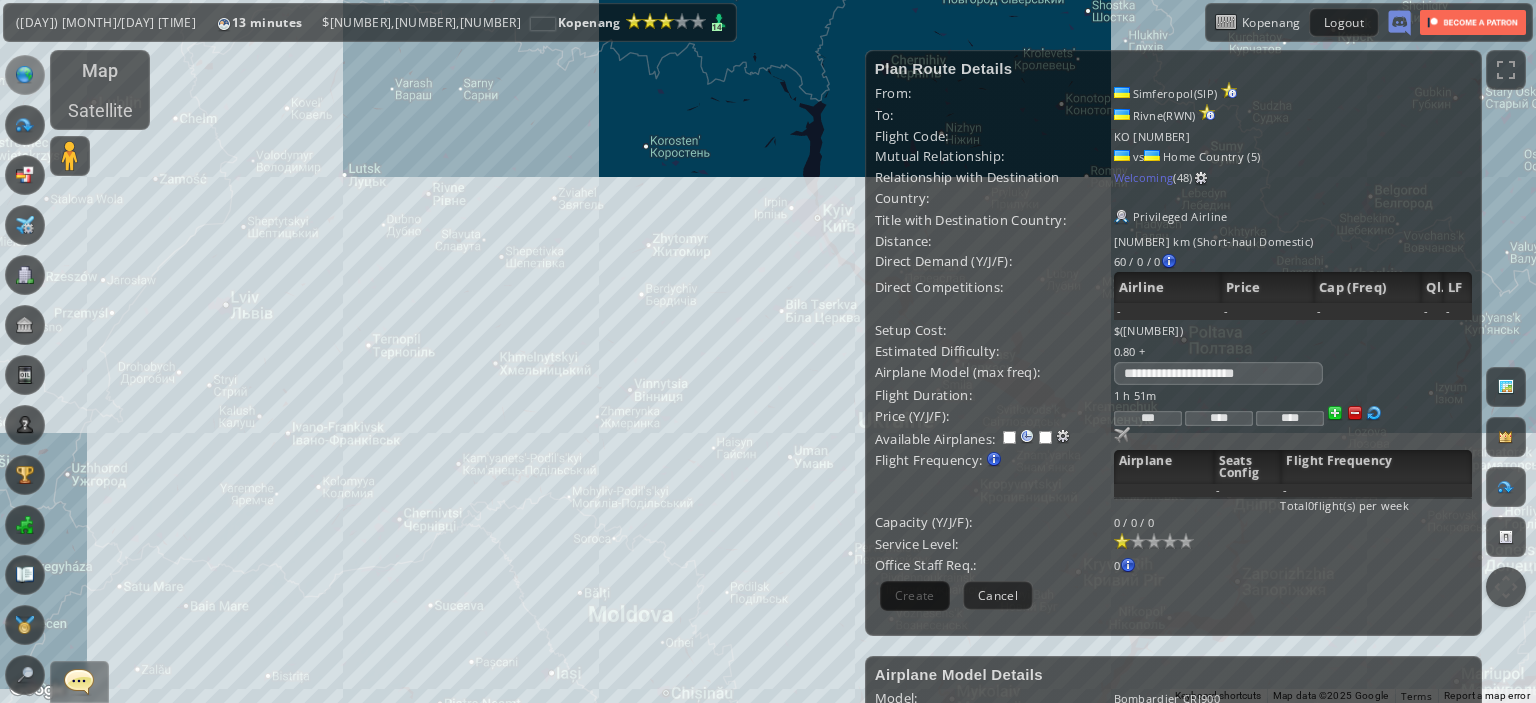 click on "To navigate, press the arrow keys." at bounding box center [768, 351] 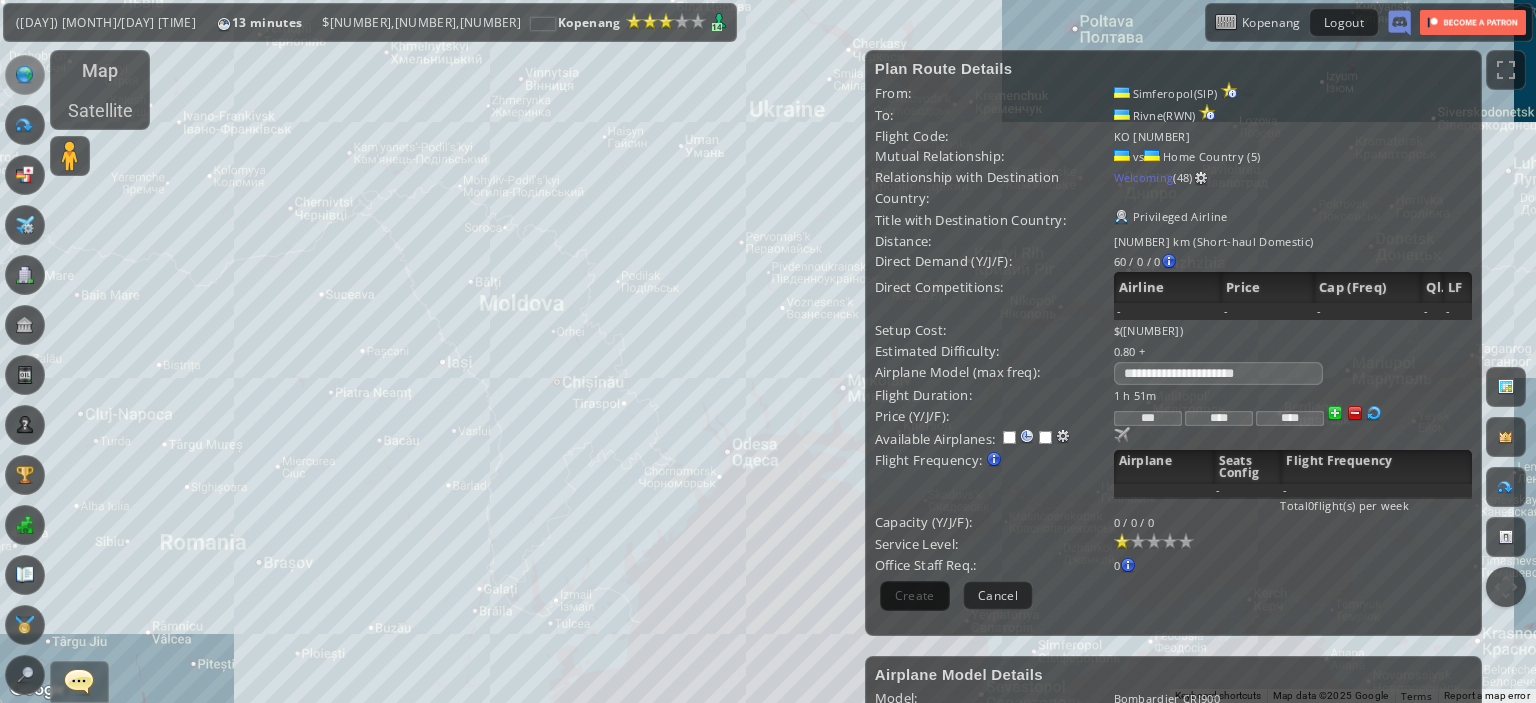 drag, startPoint x: 548, startPoint y: 51, endPoint x: 593, endPoint y: 307, distance: 259.925 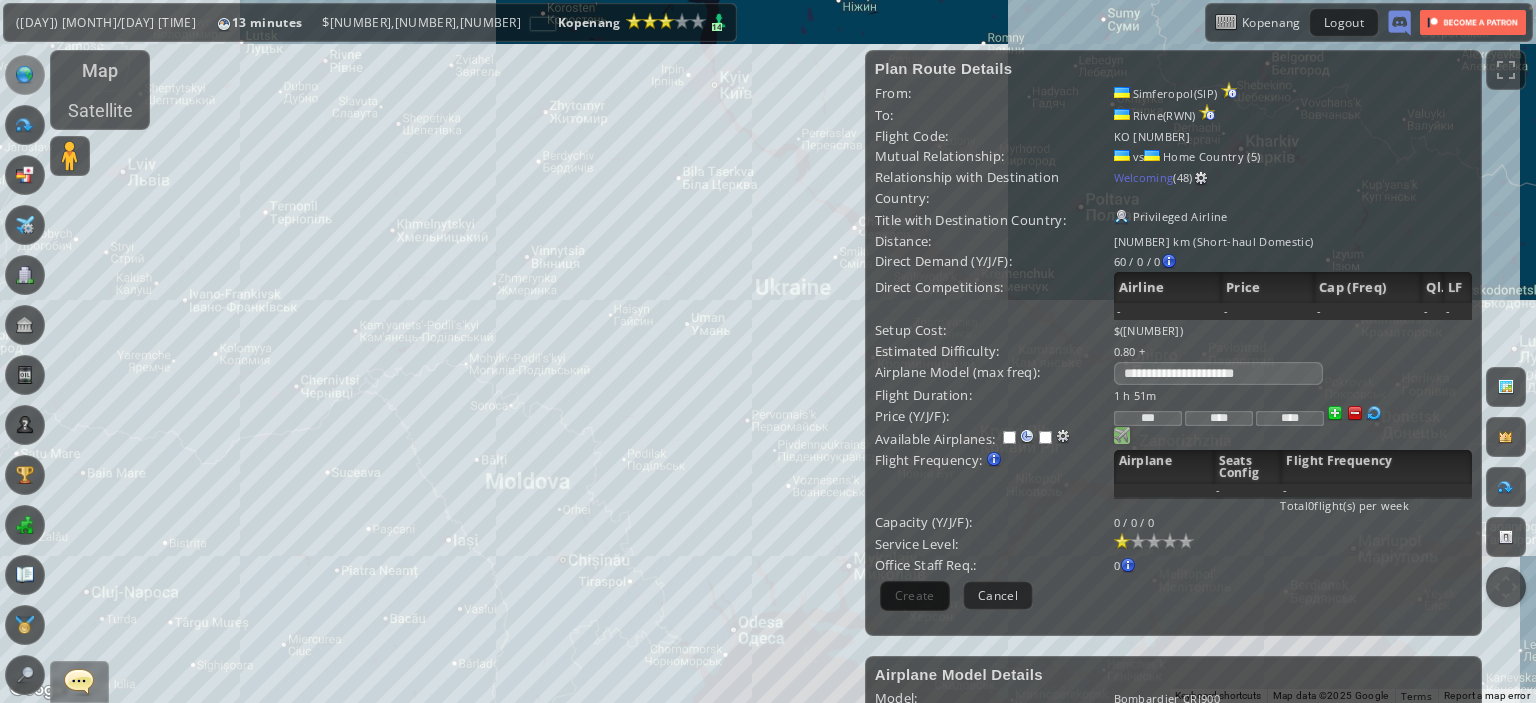click at bounding box center [1122, 435] 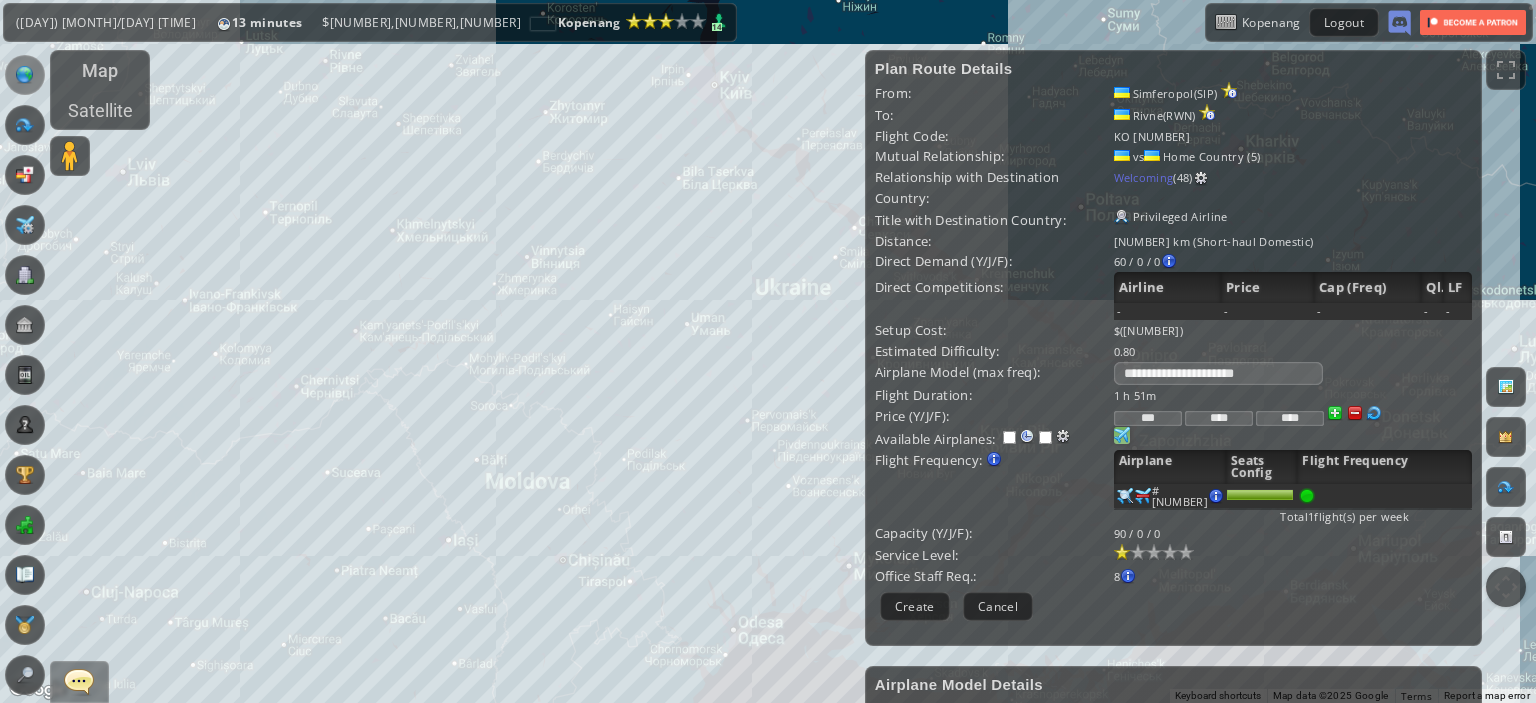 scroll, scrollTop: 362, scrollLeft: 0, axis: vertical 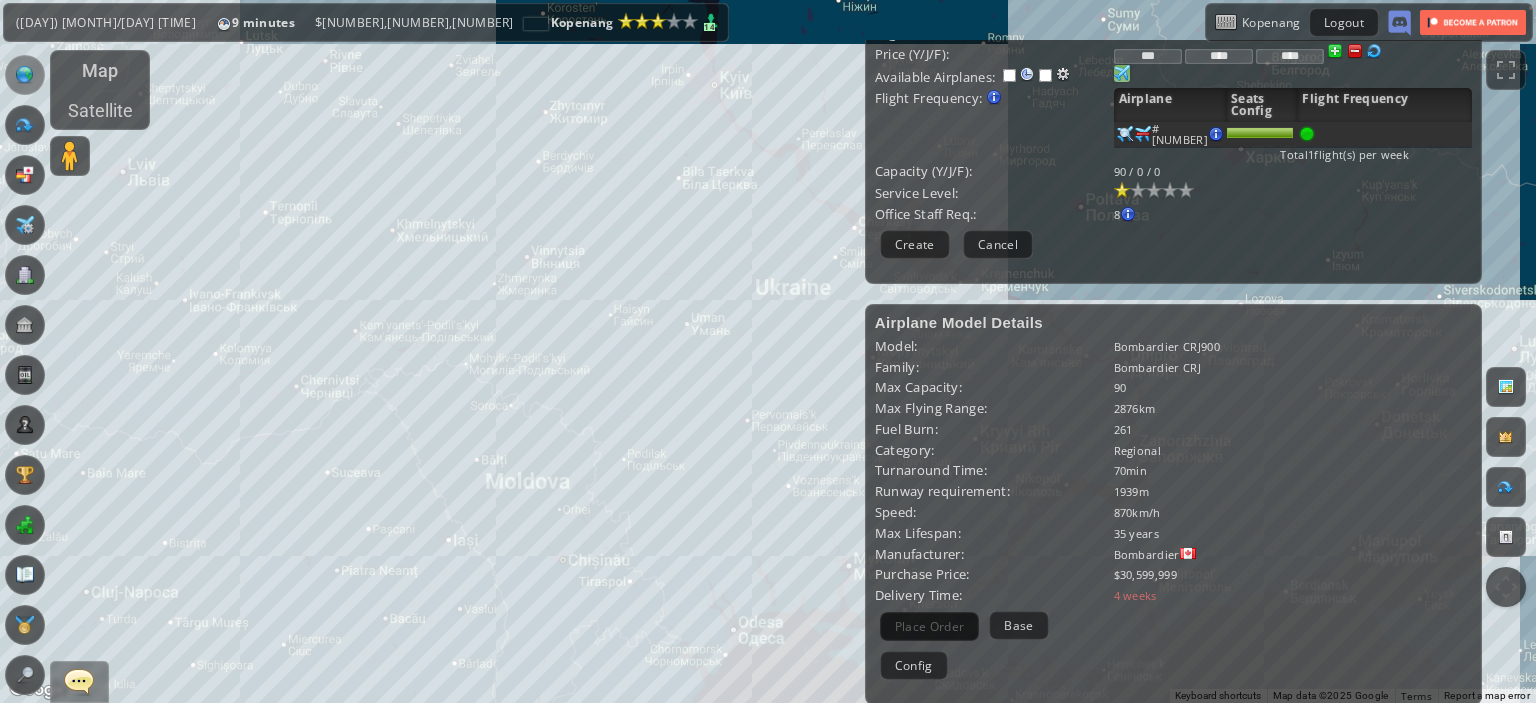 drag, startPoint x: 796, startPoint y: 401, endPoint x: 673, endPoint y: 468, distance: 140.06427 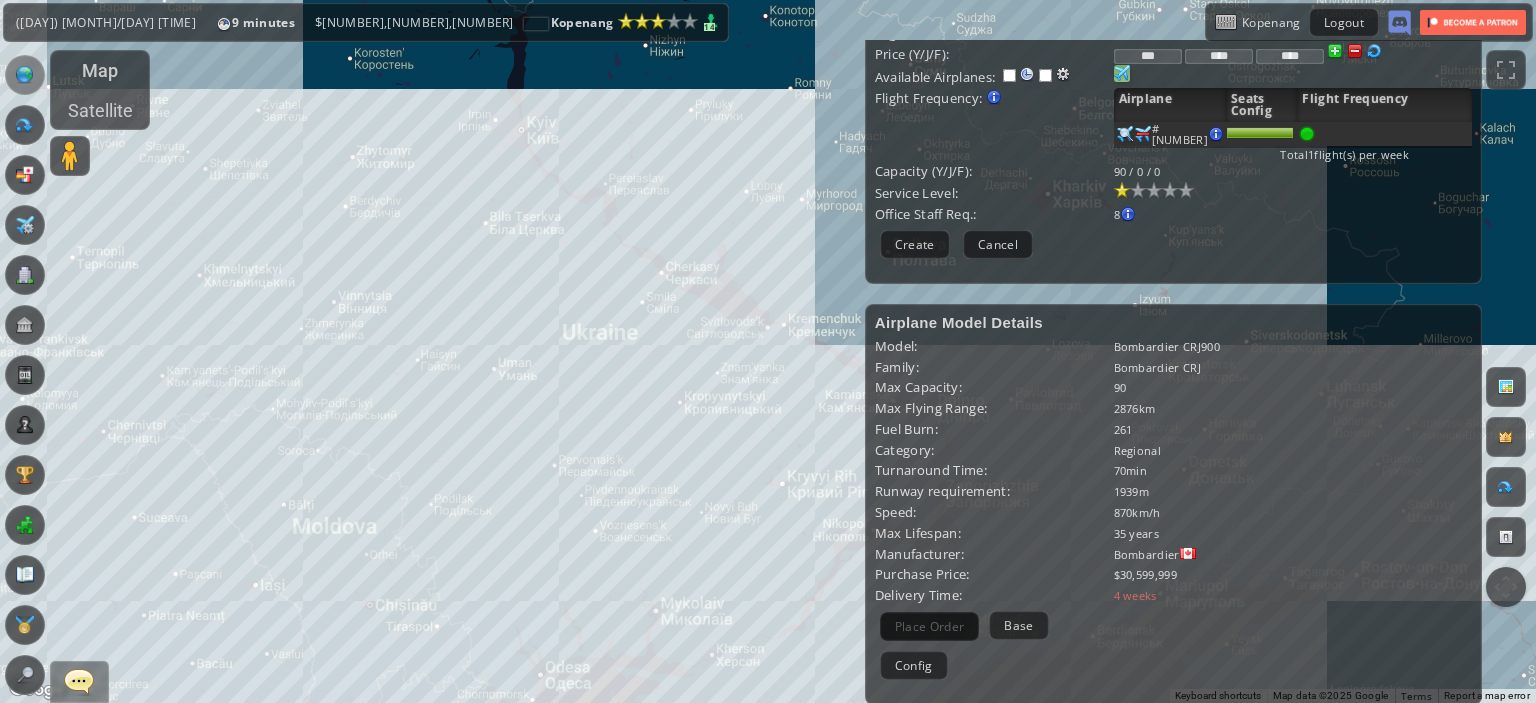 drag, startPoint x: 673, startPoint y: 468, endPoint x: 775, endPoint y: 610, distance: 174.83707 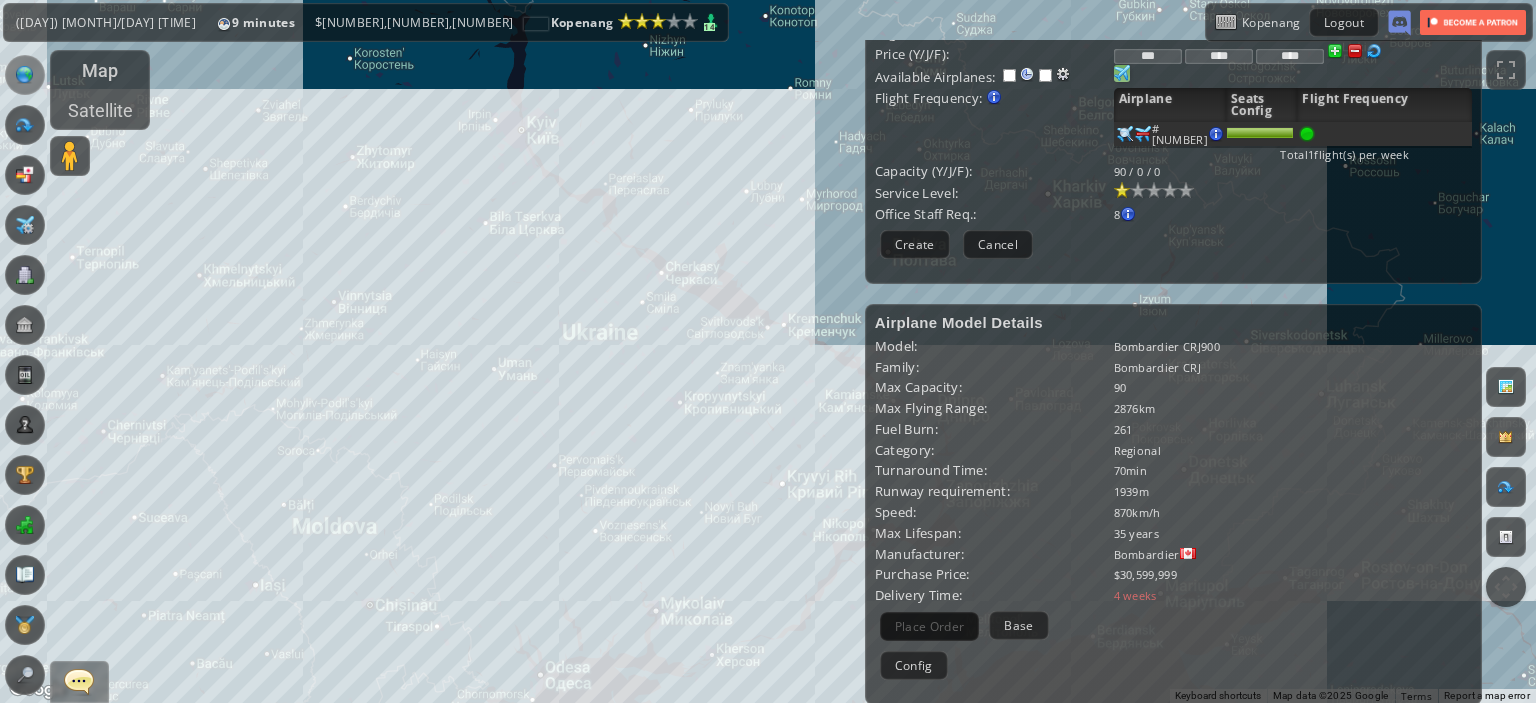 click on "To navigate, press the arrow keys." at bounding box center (768, 351) 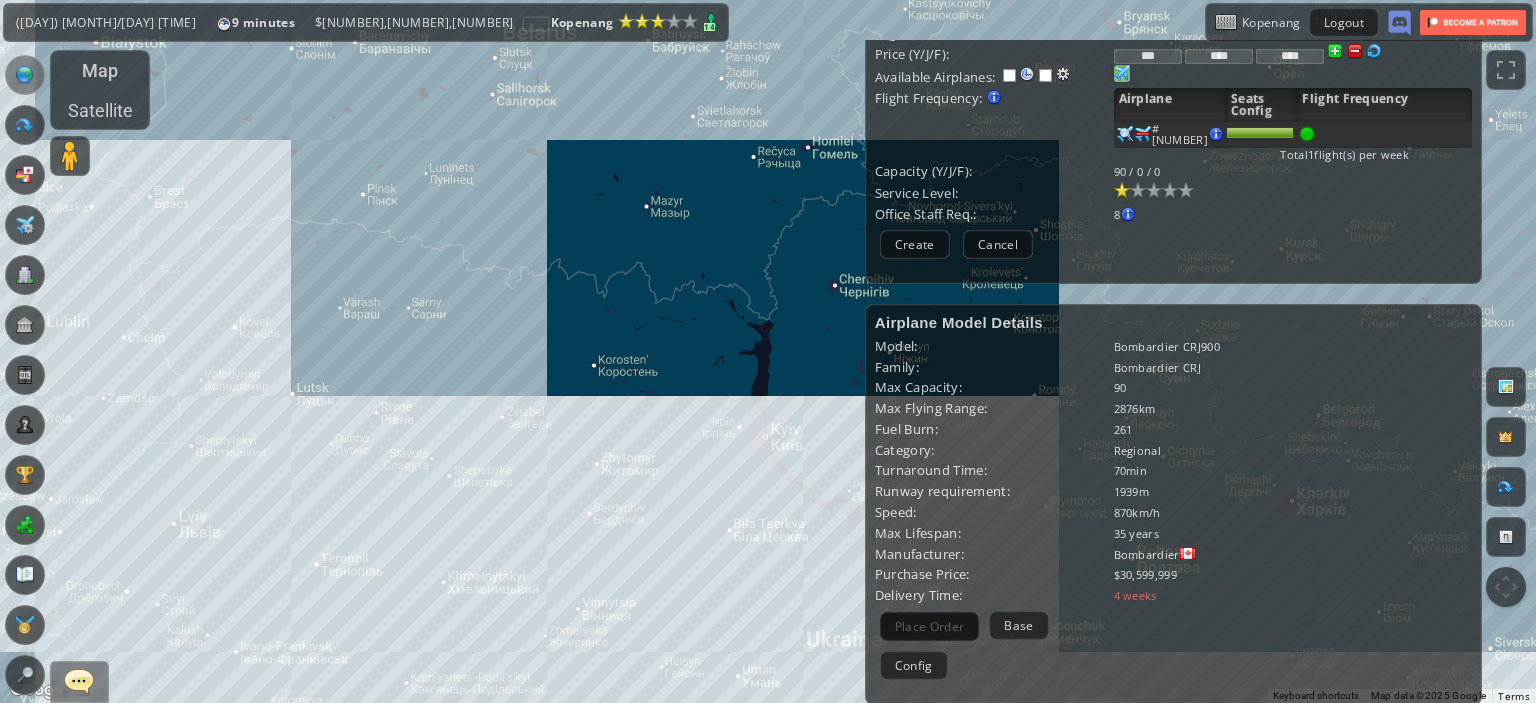drag, startPoint x: 716, startPoint y: 564, endPoint x: 592, endPoint y: 273, distance: 316.31787 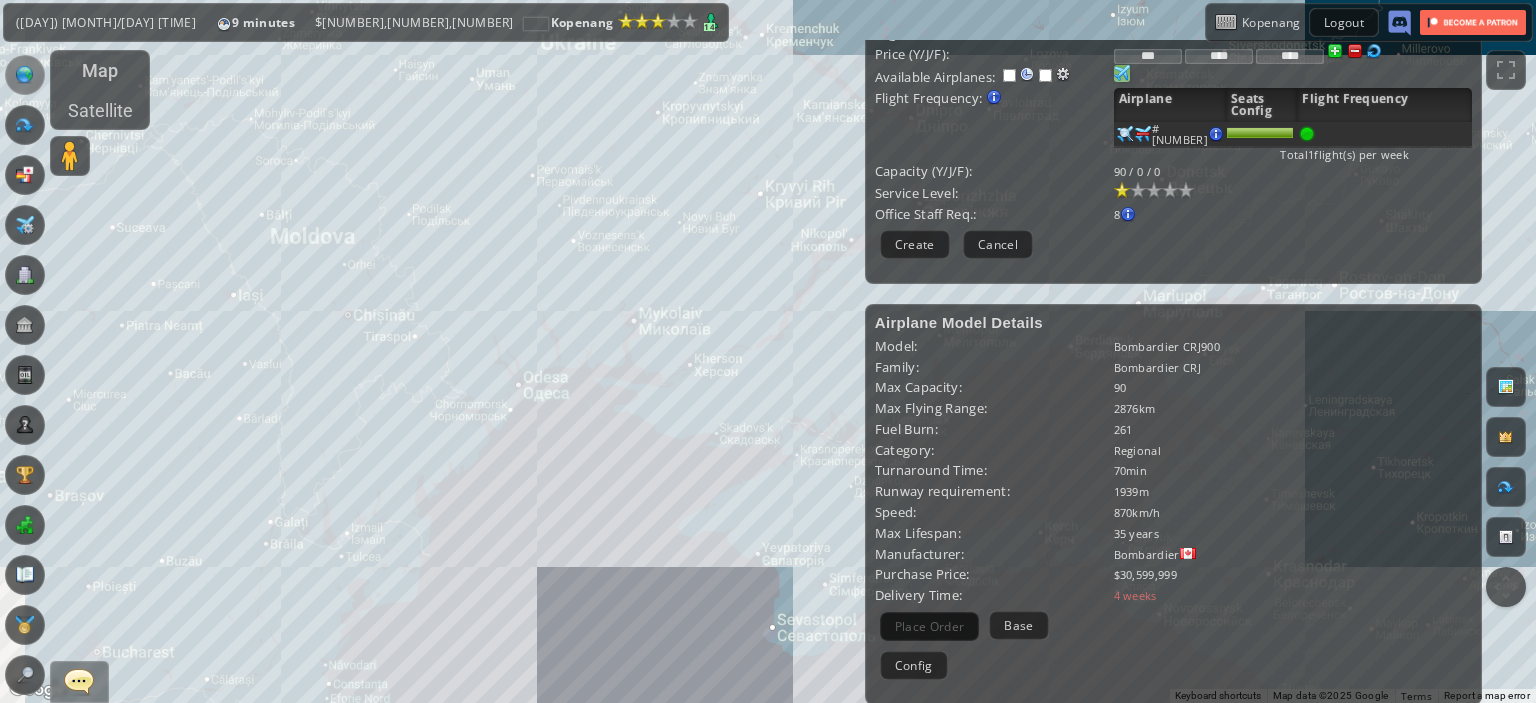 drag, startPoint x: 592, startPoint y: 273, endPoint x: 688, endPoint y: 482, distance: 229.99348 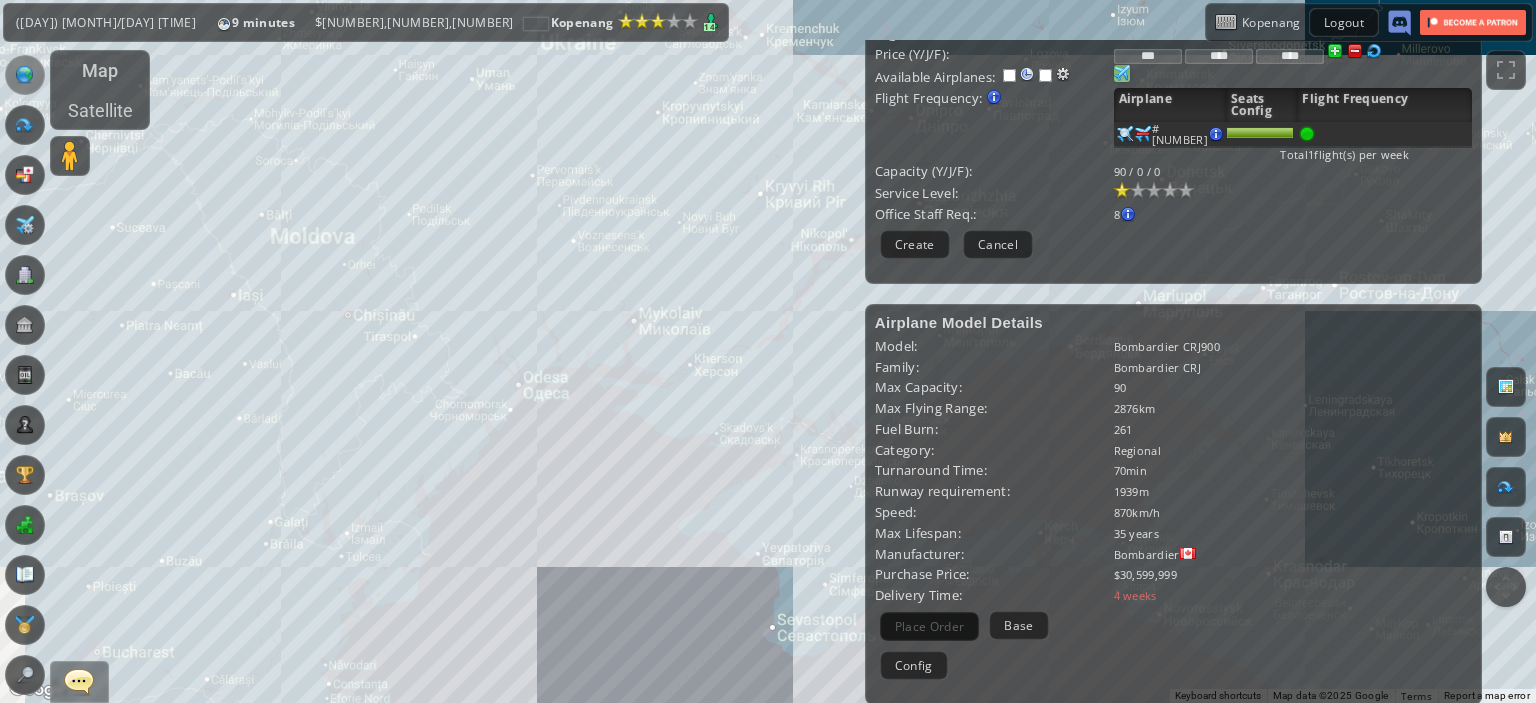 click on "To navigate, press the arrow keys." at bounding box center [768, 351] 